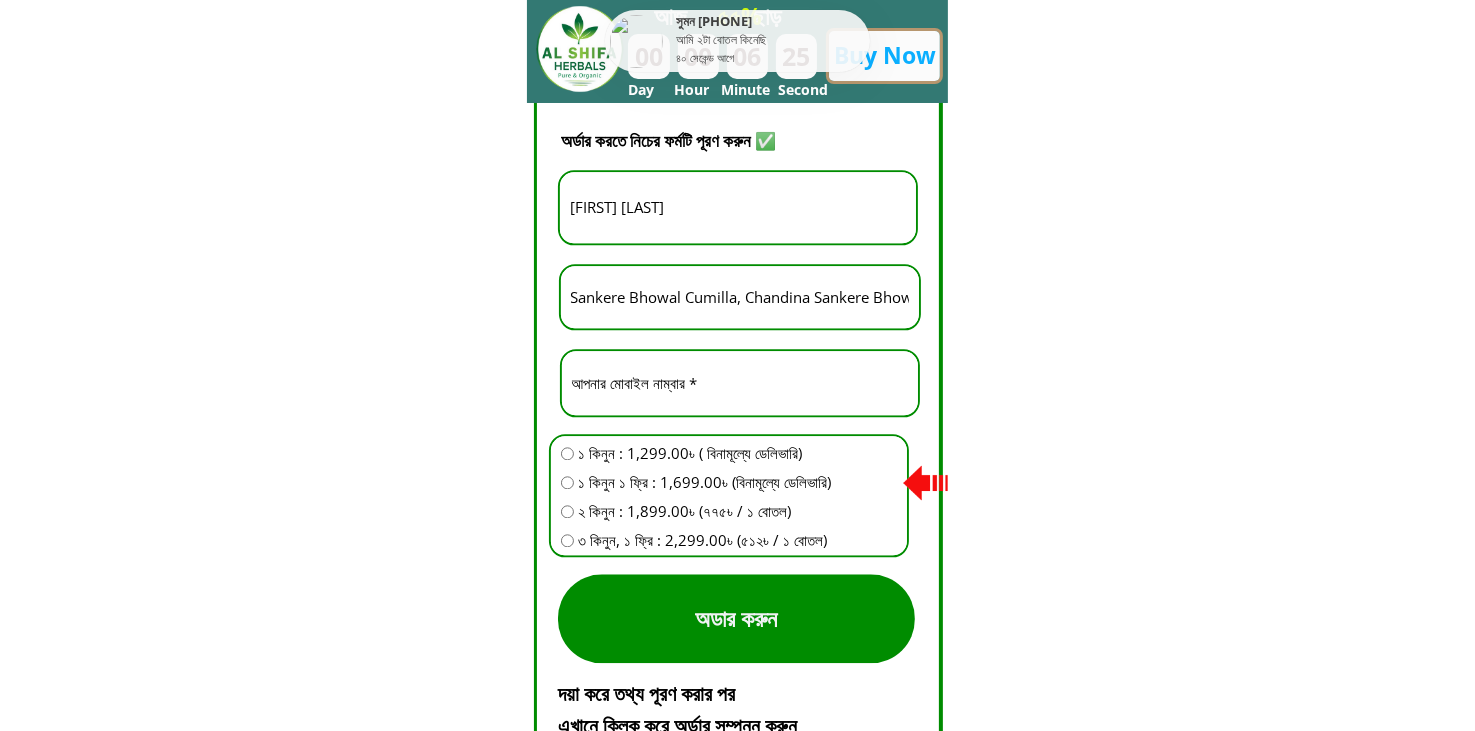 scroll, scrollTop: 4200, scrollLeft: 0, axis: vertical 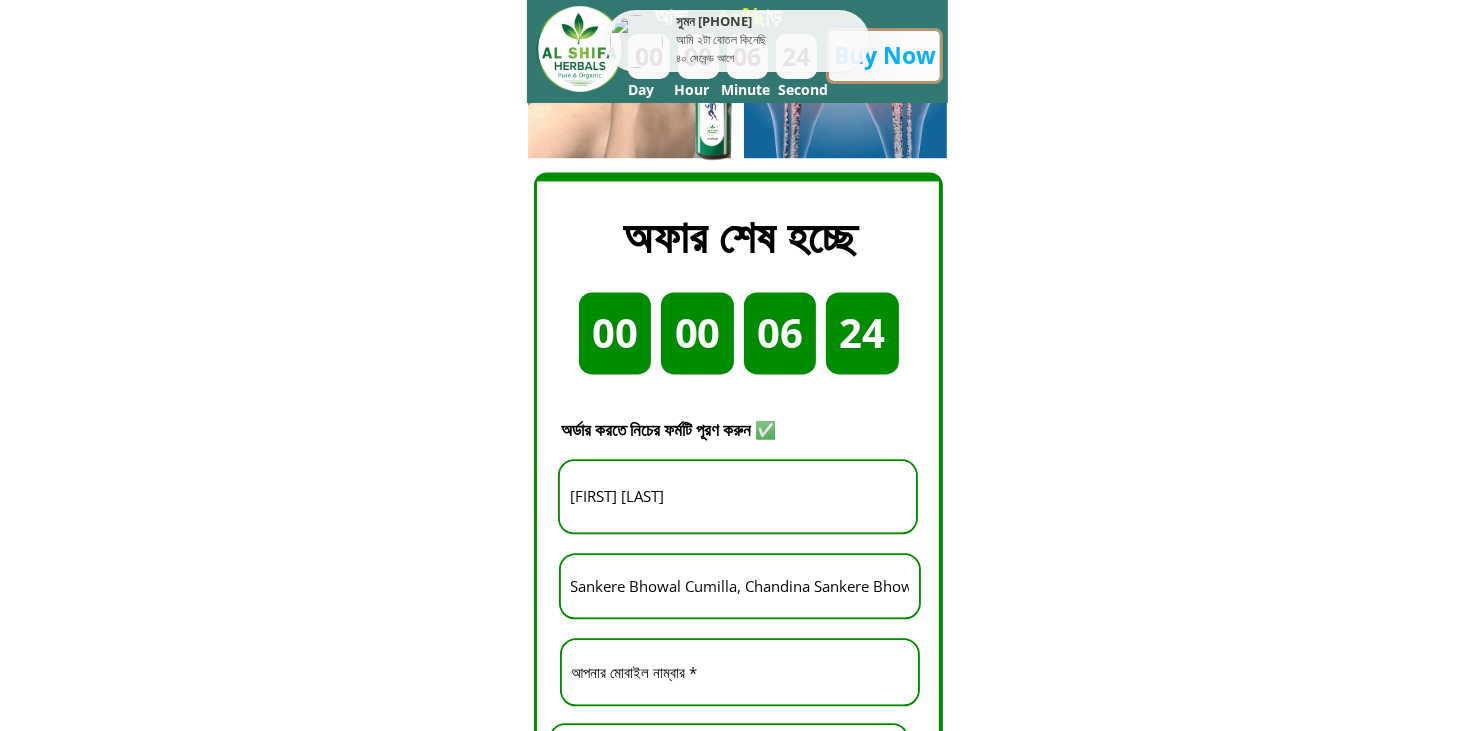 drag, startPoint x: 582, startPoint y: 501, endPoint x: 492, endPoint y: 498, distance: 90.04999 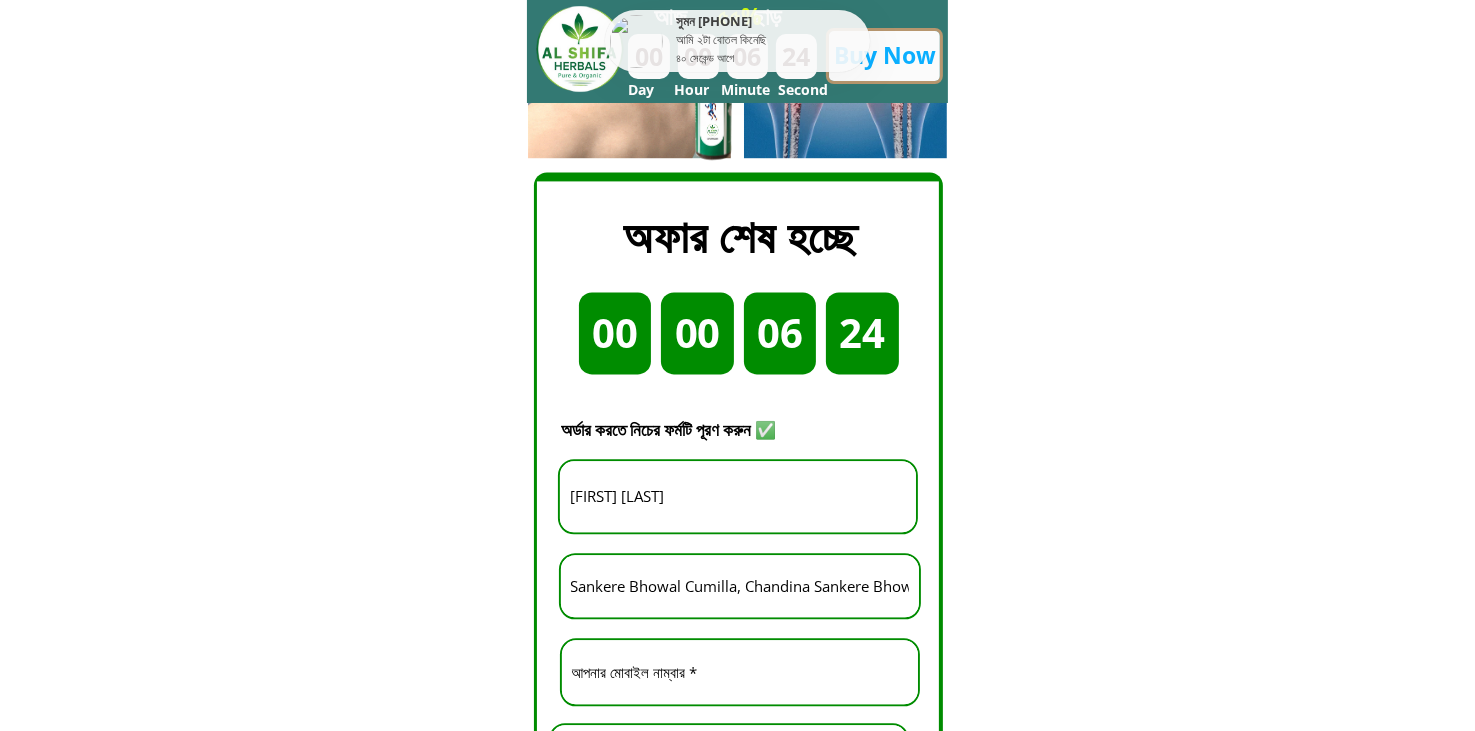 click on "দিন ঘন্টা মিনিট সেকেন্ড 00 00 06 24 Buy Now আজ           ছাড় ৫৫% Day     Hour   Minute  Second সুমন 01834741*** আমি ২টা বোতল কিনেছি ৪০ সেকেন্ড আগে ১০-১৫ দিন নিয়মিত ব্যবহার করলে হাটু  ব্যথা, রগের টান, মাংসপেশিতে ব্যথা  কাধ ব্যথা, বাত ব্যথা, কোমর ব্যথা সহ সকল ব্যথা দূর হবে ইনশাল্লাহ। প্রায় ১৫০০০+ মানুষের হাঁটু ব্যথা, বাত ব্যথা, কাঁধ ব্যথা, হাড় ক্ষয়ের ব্যথা, পুরনো কোমর ব্যথা ভালো হয়েছে Al-Shifa Herbal Oil এর মাধ্যমে।  অর্ডার করুন  অর্ডার করুন" at bounding box center (737, 668) 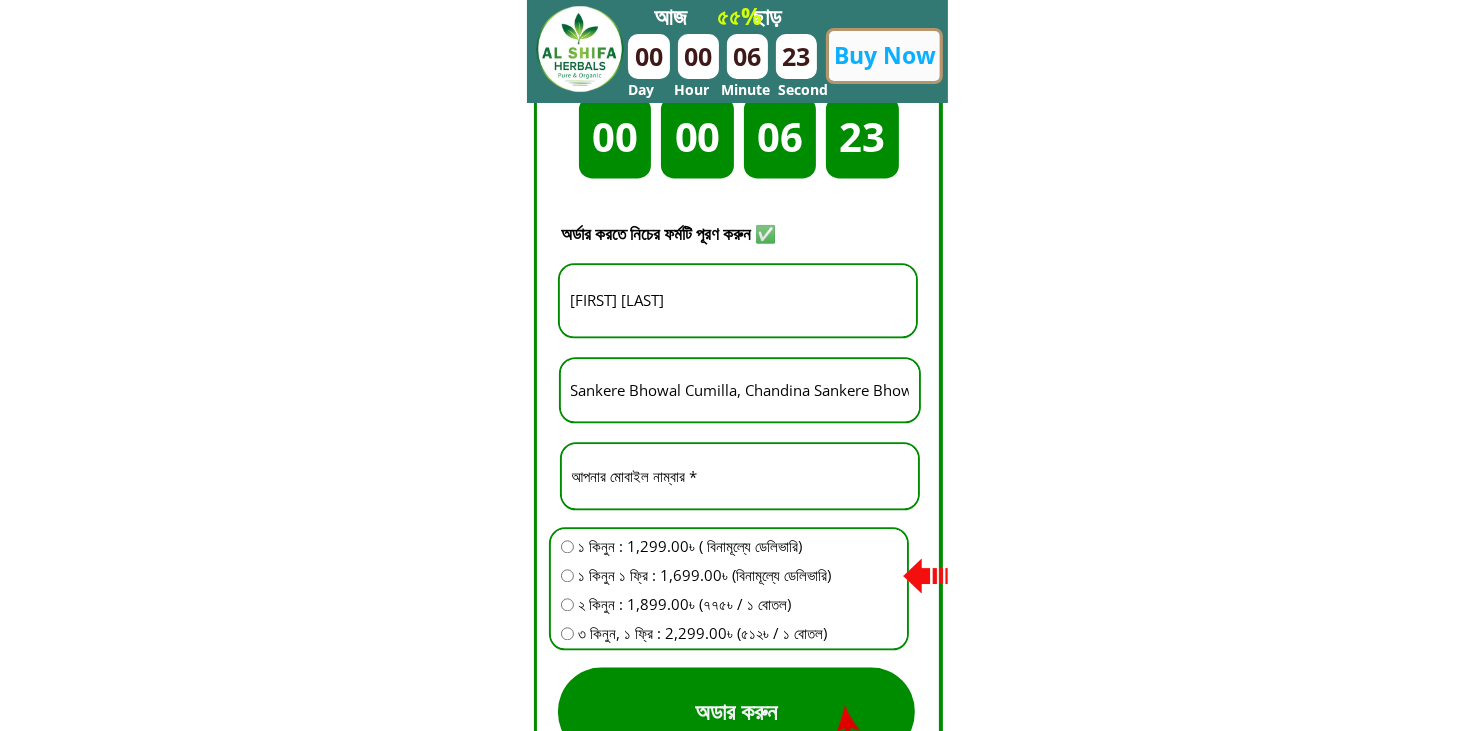 scroll, scrollTop: 4400, scrollLeft: 0, axis: vertical 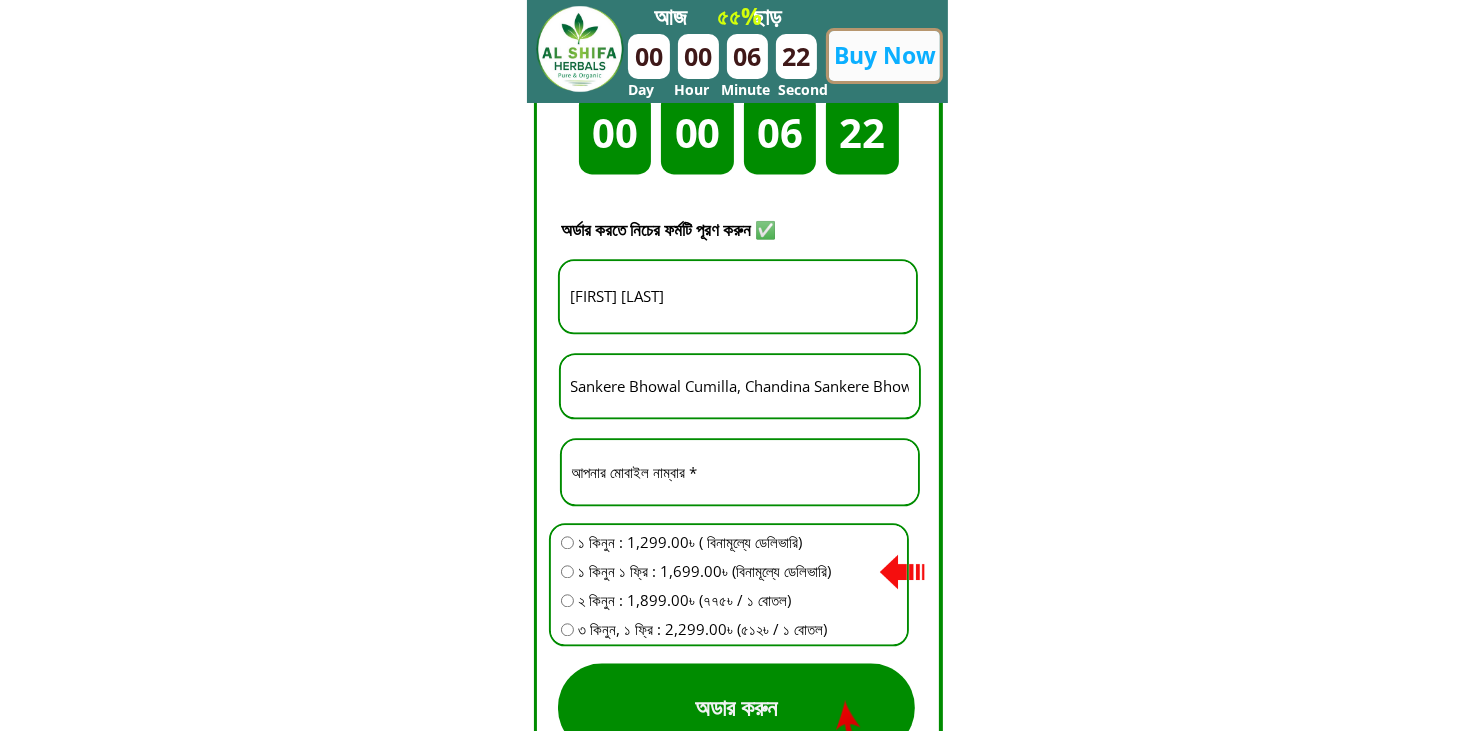 drag, startPoint x: 702, startPoint y: 471, endPoint x: 364, endPoint y: 466, distance: 338.037 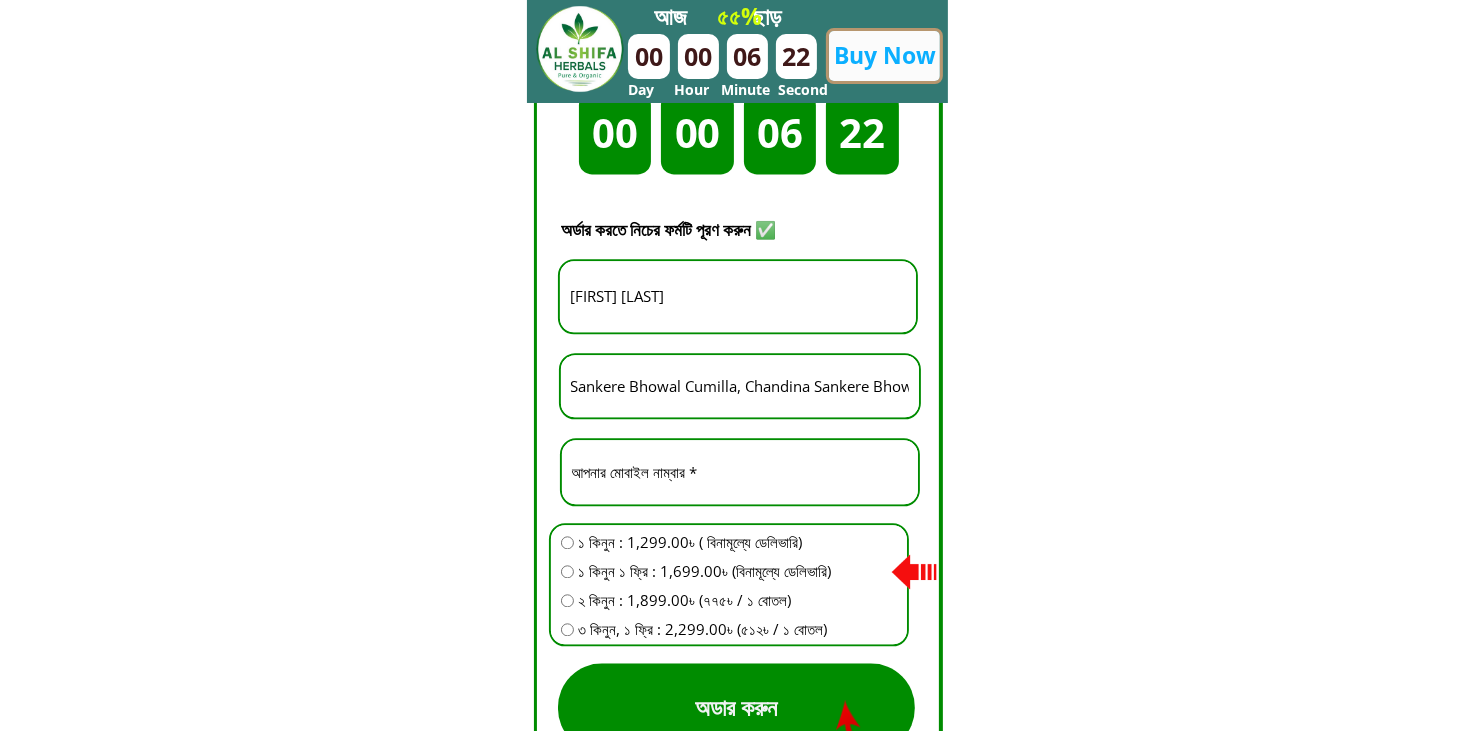 click on "দিন ঘন্টা মিনিট সেকেন্ড 00 00 06 22 Buy Now আজ           ছাড় ৫৫% Day     Hour   Minute  Second সুমন 01834741*** আমি ২টা বোতল কিনেছি ৪০ সেকেন্ড আগে ১০-১৫ দিন নিয়মিত ব্যবহার করলে হাটু  ব্যথা, রগের টান, মাংসপেশিতে ব্যথা  কাধ ব্যথা, বাত ব্যথা, কোমর ব্যথা সহ সকল ব্যথা দূর হবে ইনশাল্লাহ। প্রায় ১৫০০০+ মানুষের হাঁটু ব্যথা, বাত ব্যথা, কাঁধ ব্যথা, হাড় ক্ষয়ের ব্যথা, পুরনো কোমর ব্যথা ভালো হয়েছে Al-Shifa Herbal Oil এর মাধ্যমে।  অর্ডার করুন  অর্ডার করুন" at bounding box center [737, 468] 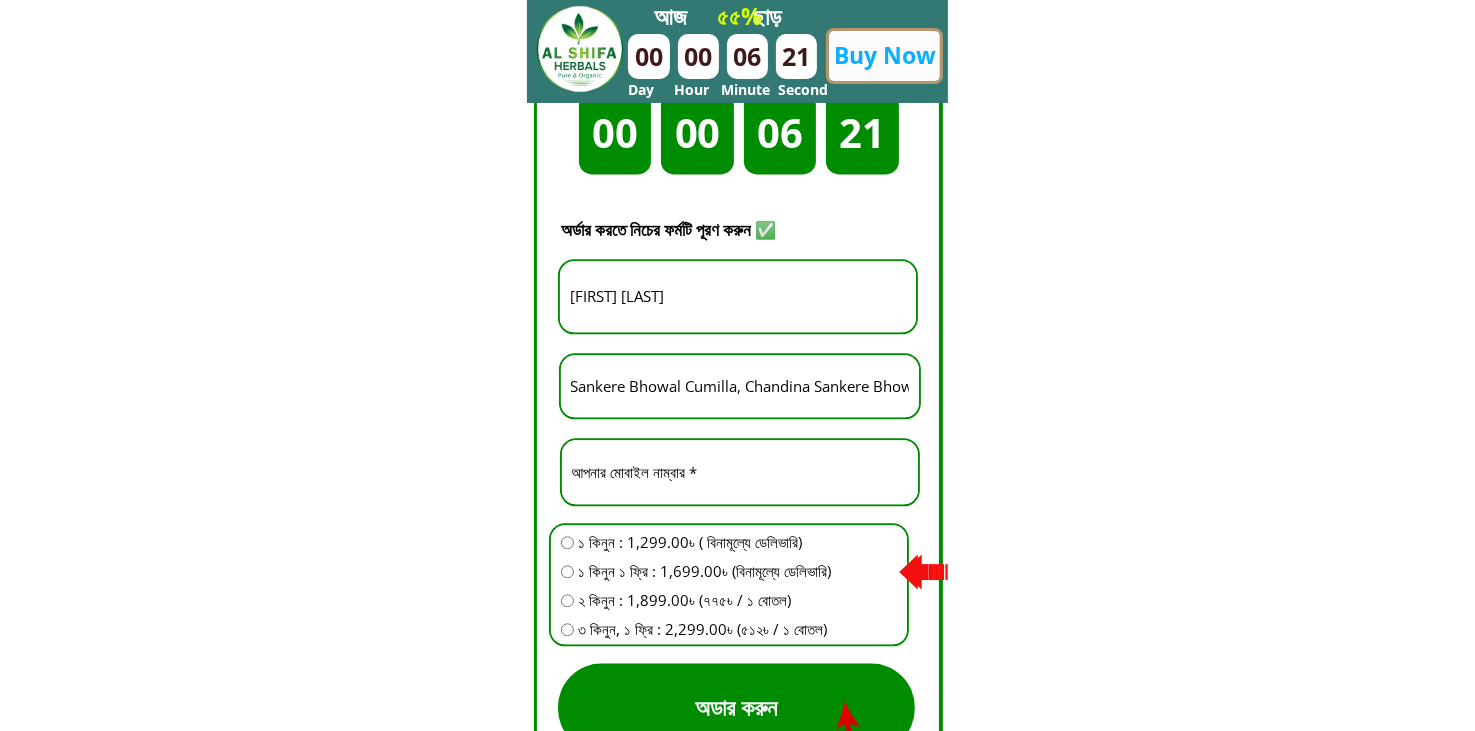 type 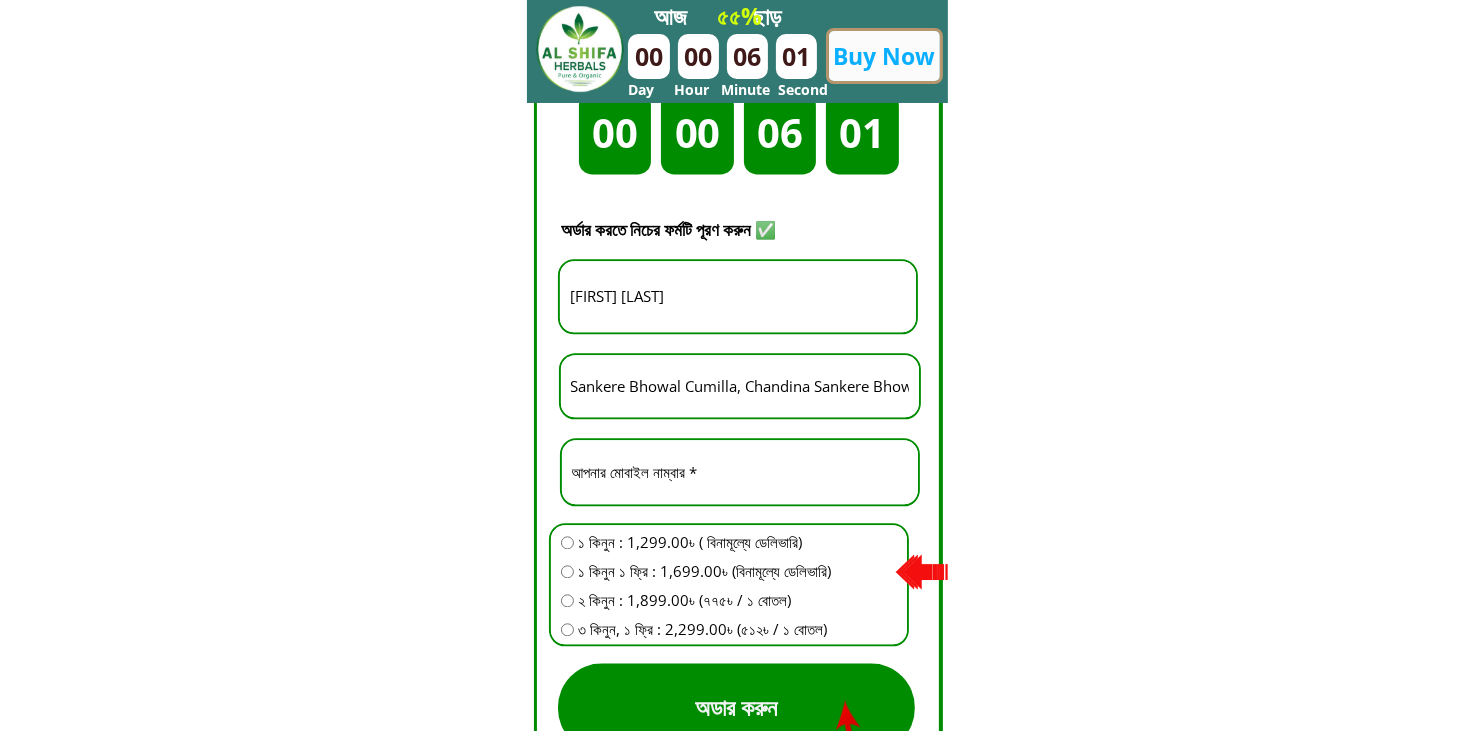 click on "Sankere Bhowal Cumilla, Chandina Sankere Bhowmik" at bounding box center (740, 386) 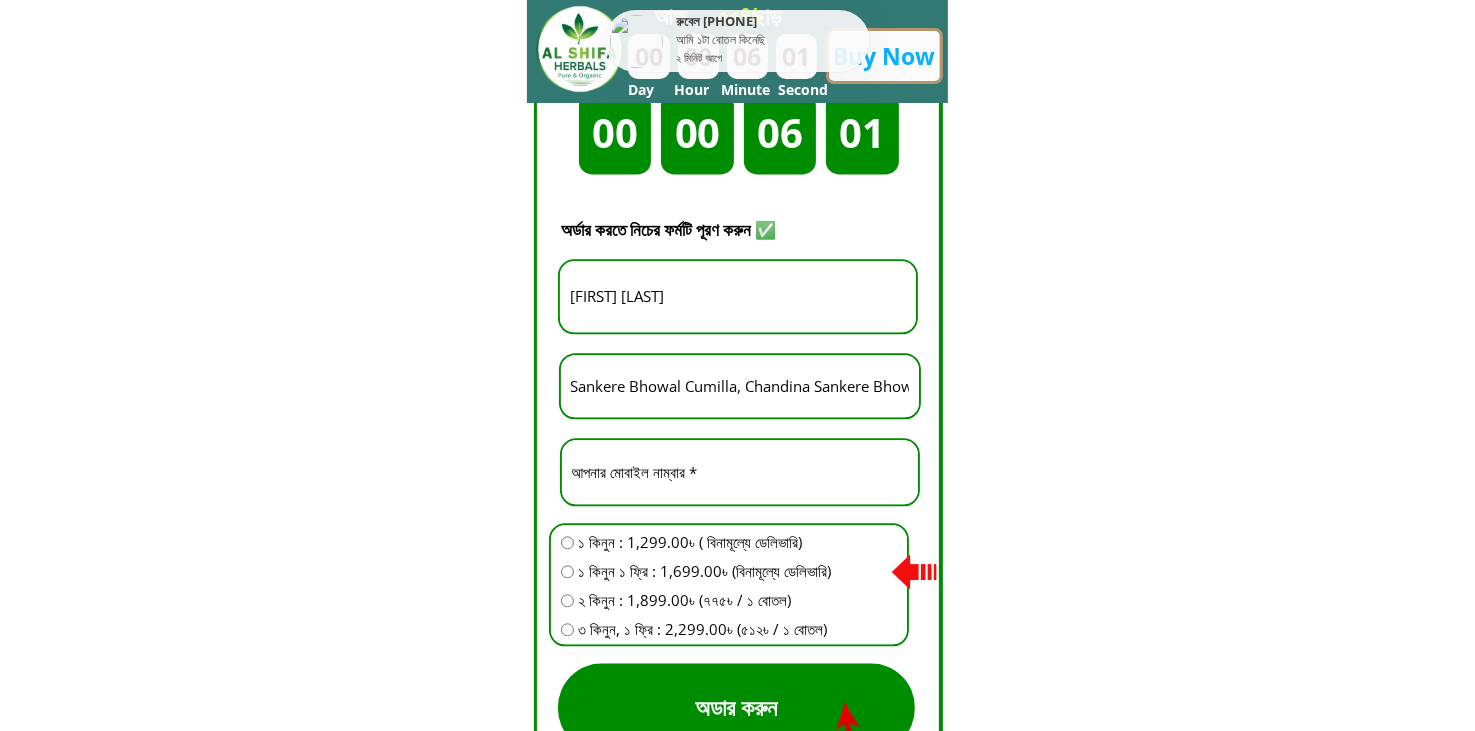 click on "Sankere Bhowal Cumilla, Chandina Sankere Bhowmik" at bounding box center [740, 386] 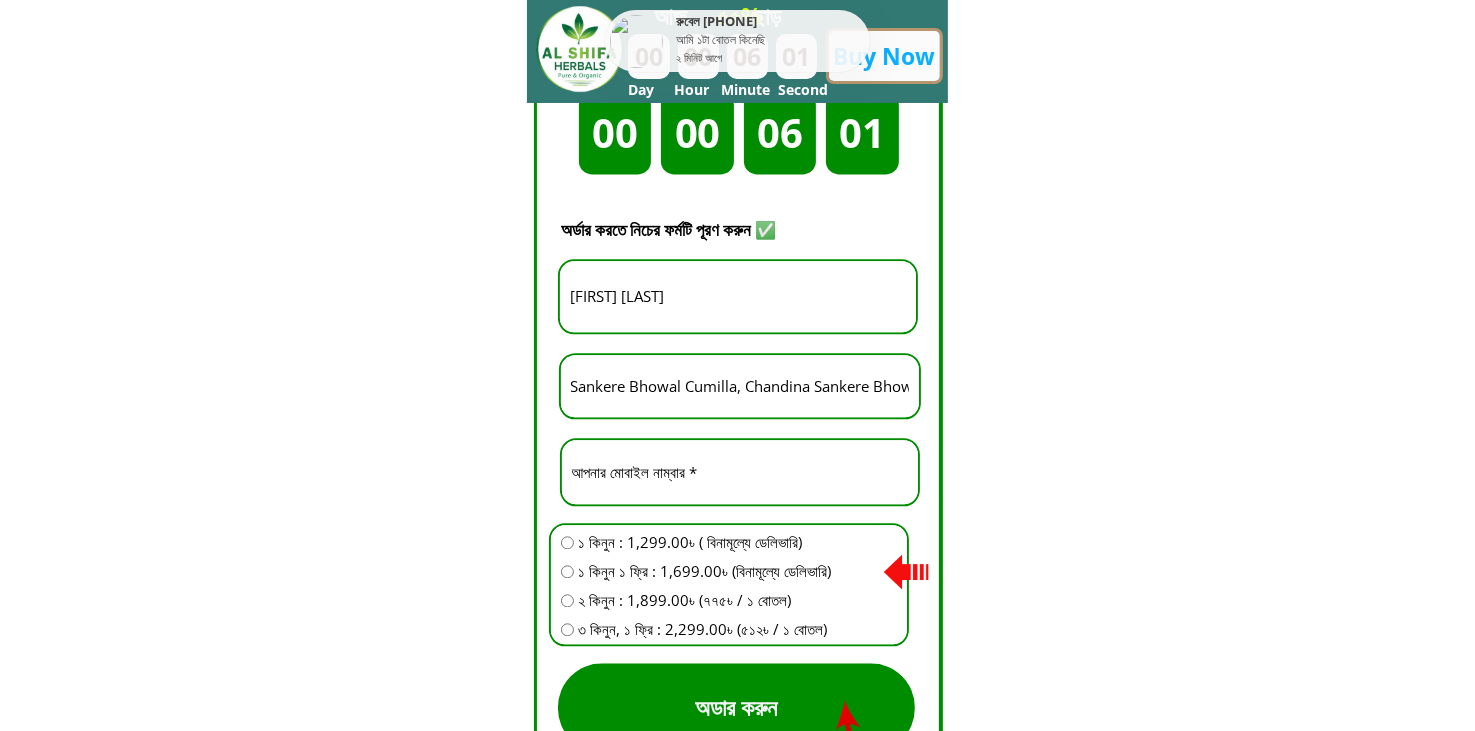 click on "Sankere Bhowal Cumilla, Chandina Sankere Bhowmik" at bounding box center [740, 386] 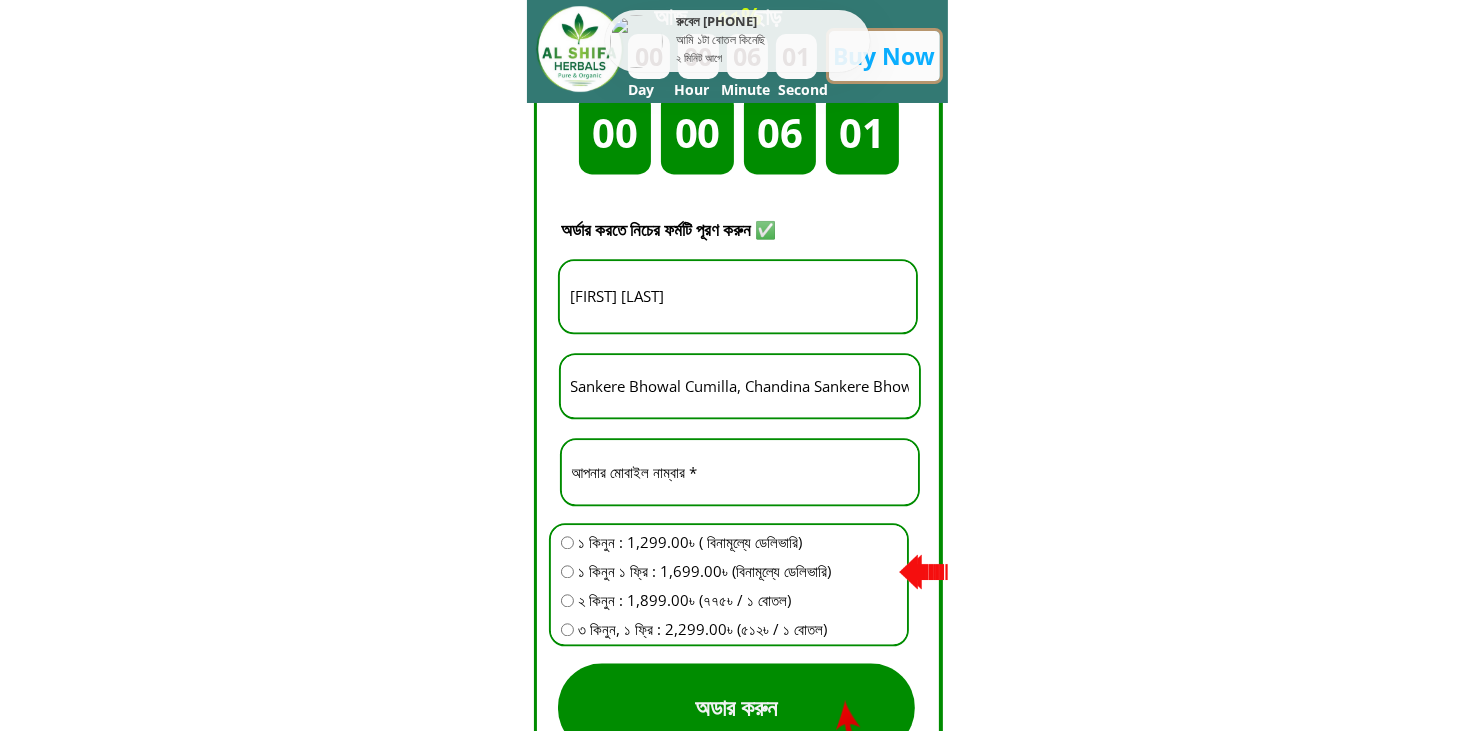 click on "Sankere Bhowal Cumilla, Chandina Sankere Bhowmik" at bounding box center [740, 386] 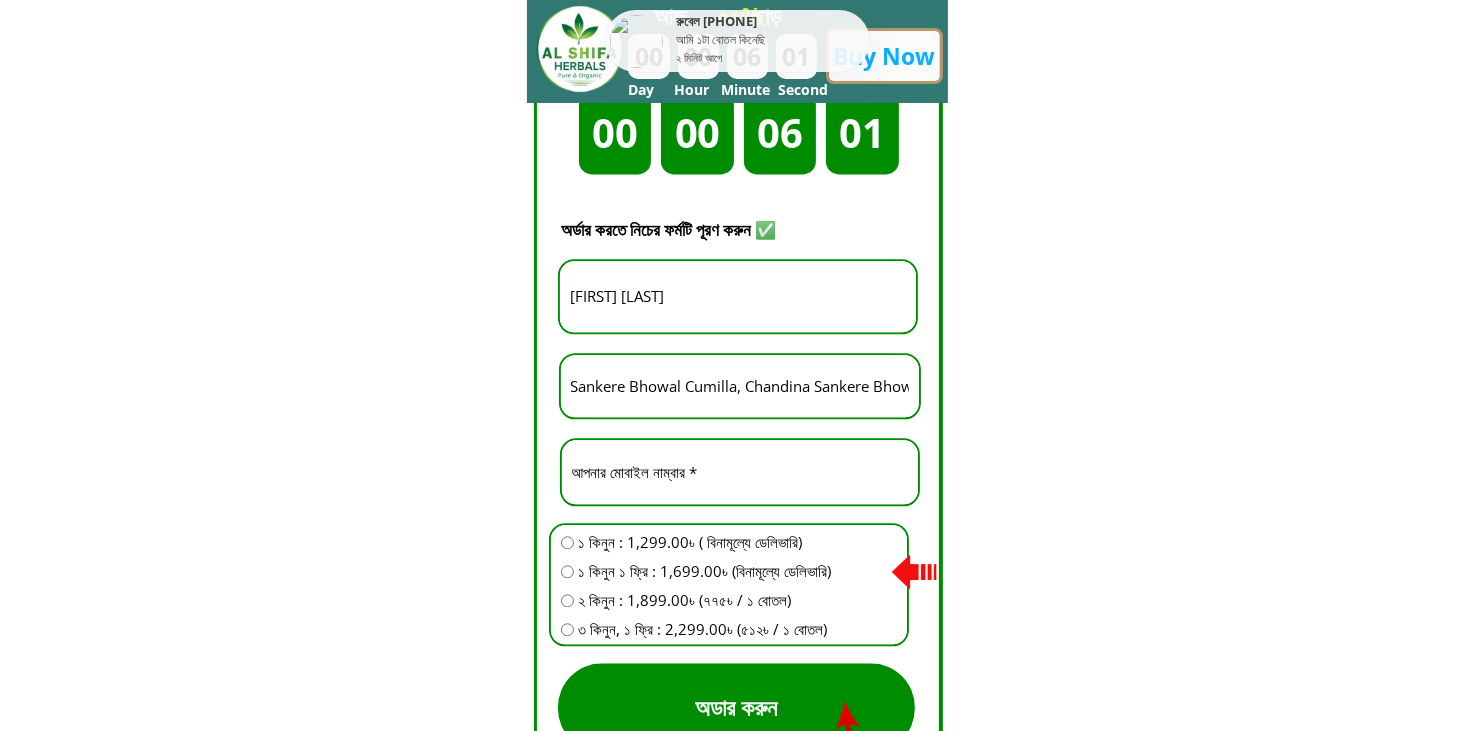 click on "Sankere Bhowal Cumilla, Chandina Sankere Bhowmik" at bounding box center (740, 386) 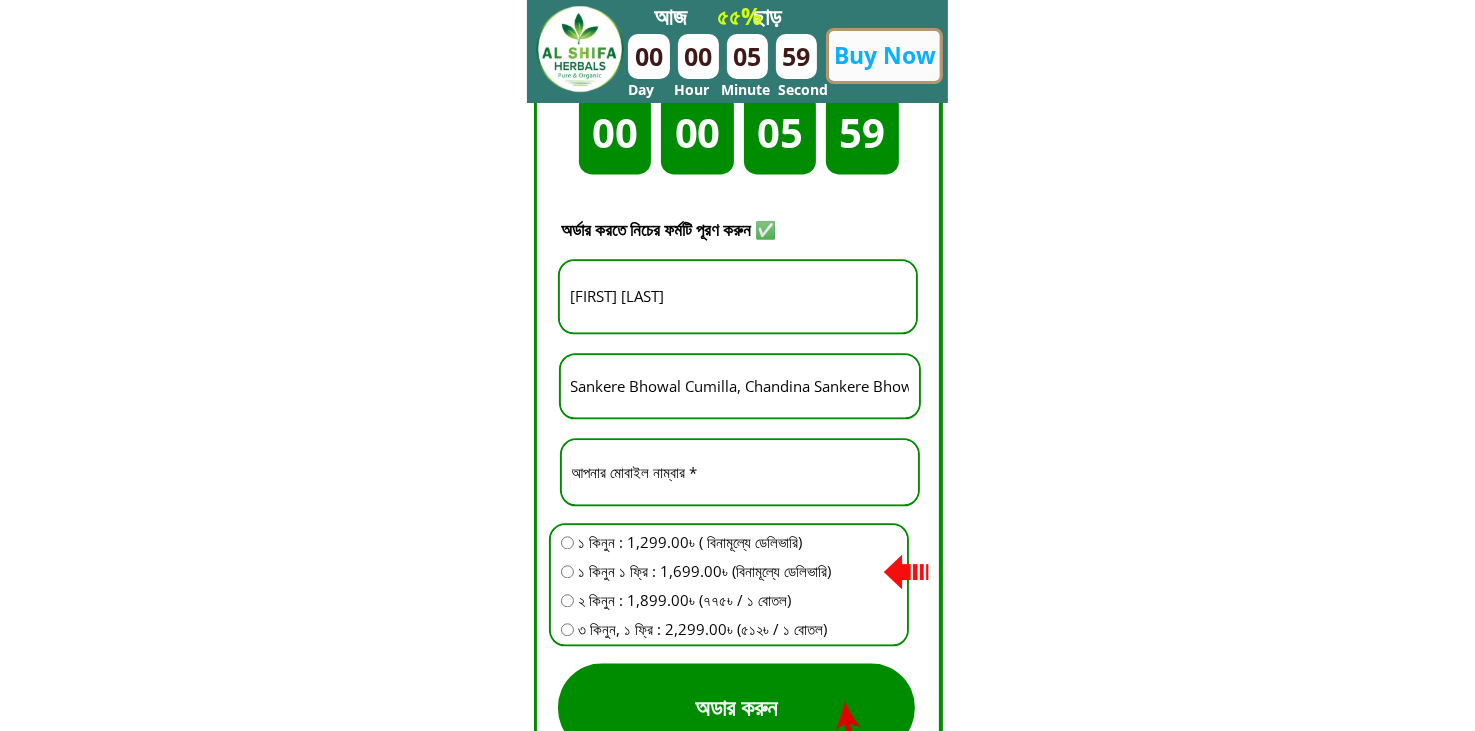 click on "Sankere Bhowal Cumilla, Chandina Sankere Bhowmik" at bounding box center (740, 386) 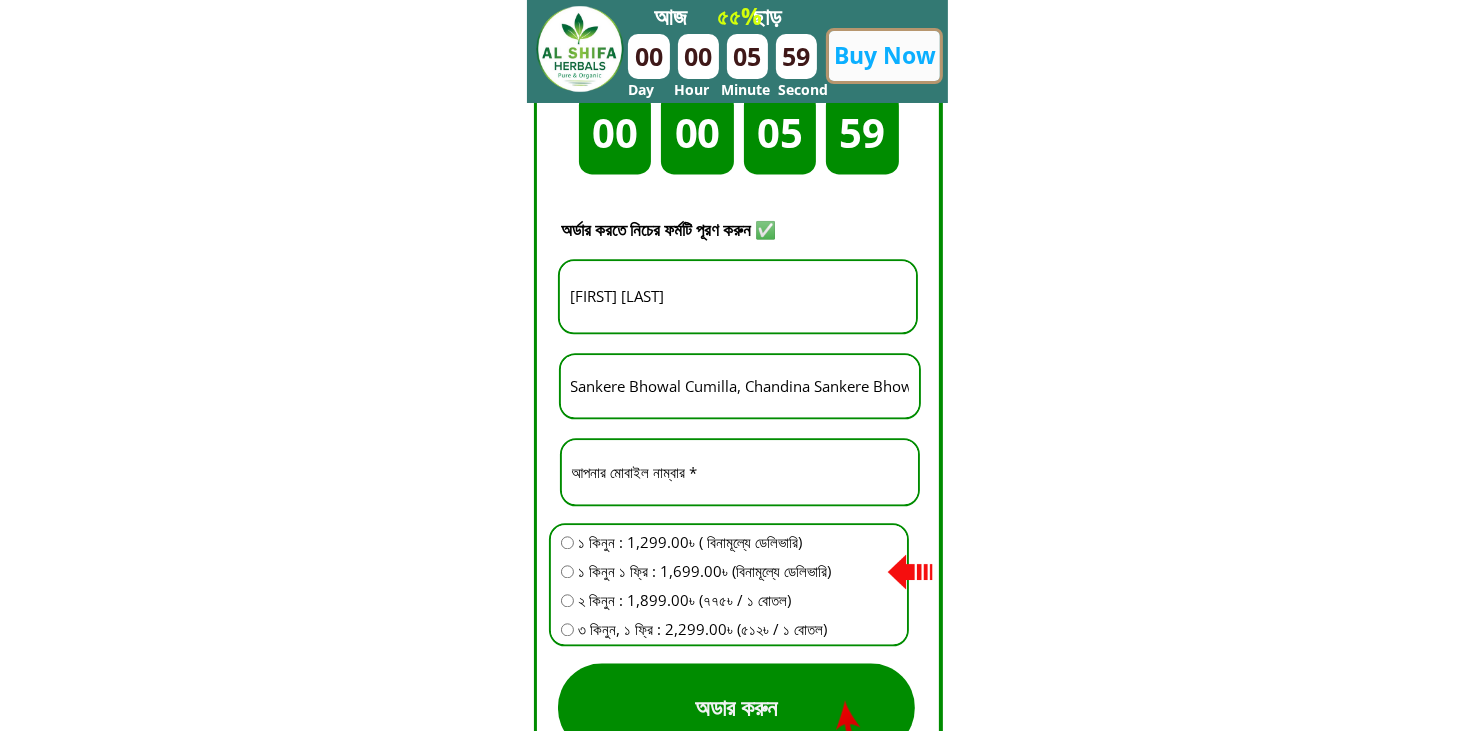 click on "Sankere Bhowal Cumilla, Chandina Sankere Bhowmik" at bounding box center [740, 386] 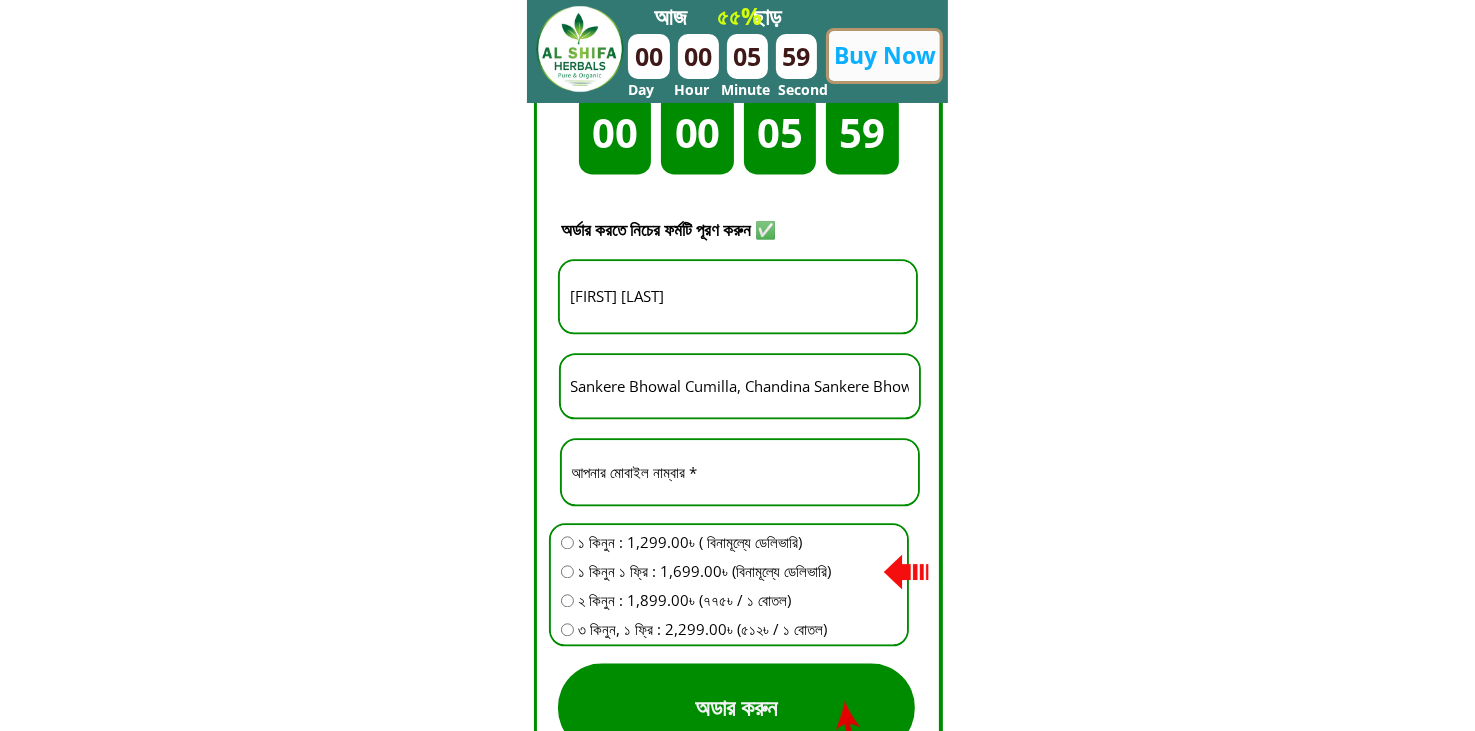 click on "Sankere Bhowal Cumilla, Chandina Sankere Bhowmik" at bounding box center [740, 386] 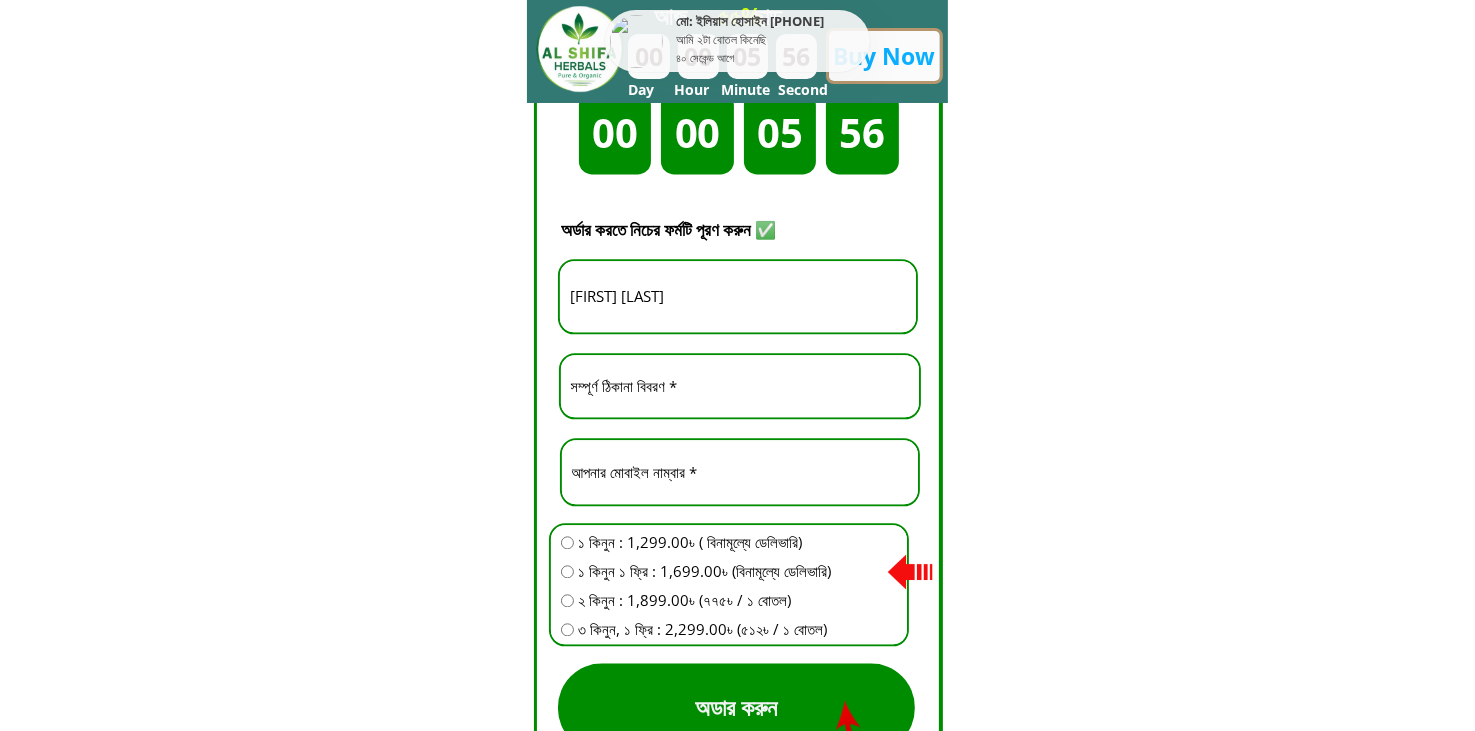 paste on "সোহেল ঠিকানা যোহর হকার মার্কেট থানা কোতোয়ালি জেলা চট্টগ্রাম" 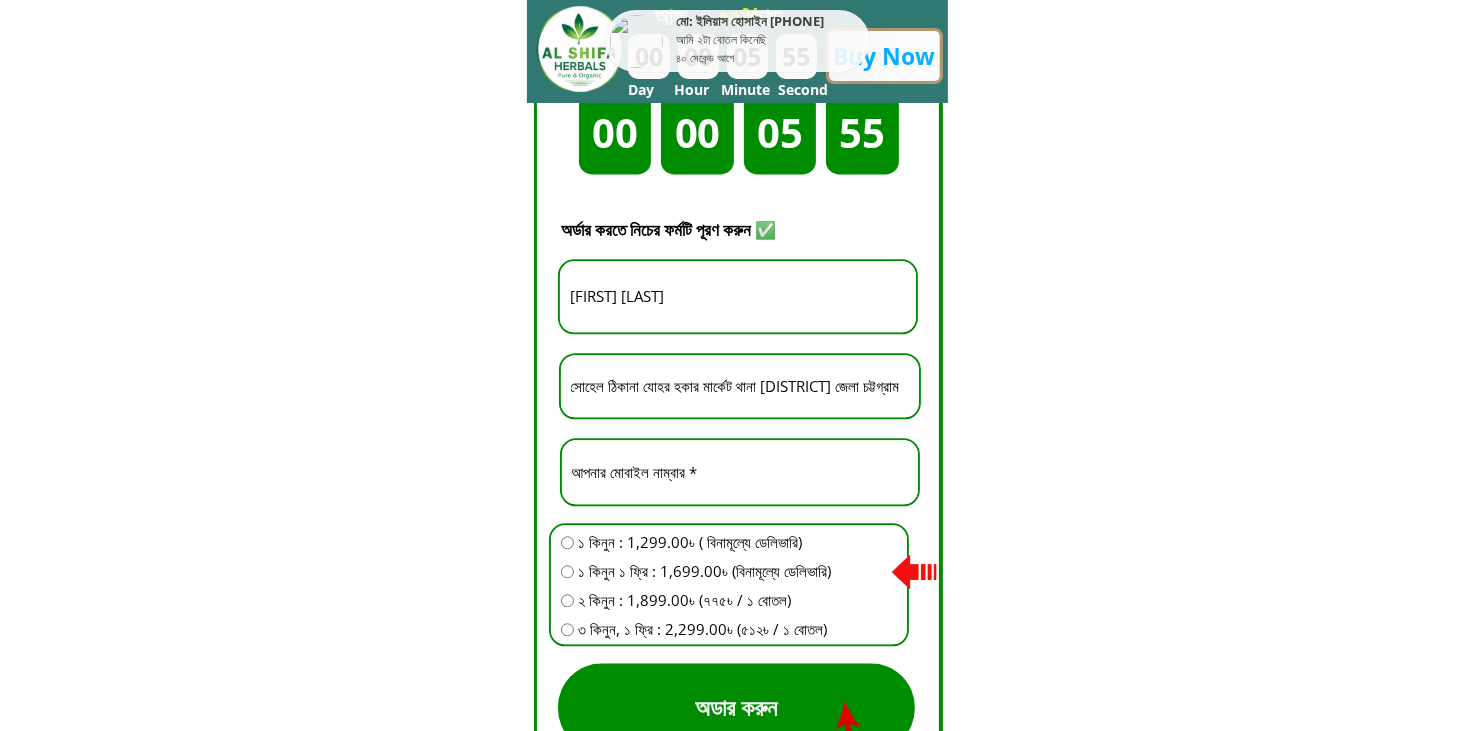 scroll, scrollTop: 0, scrollLeft: 81, axis: horizontal 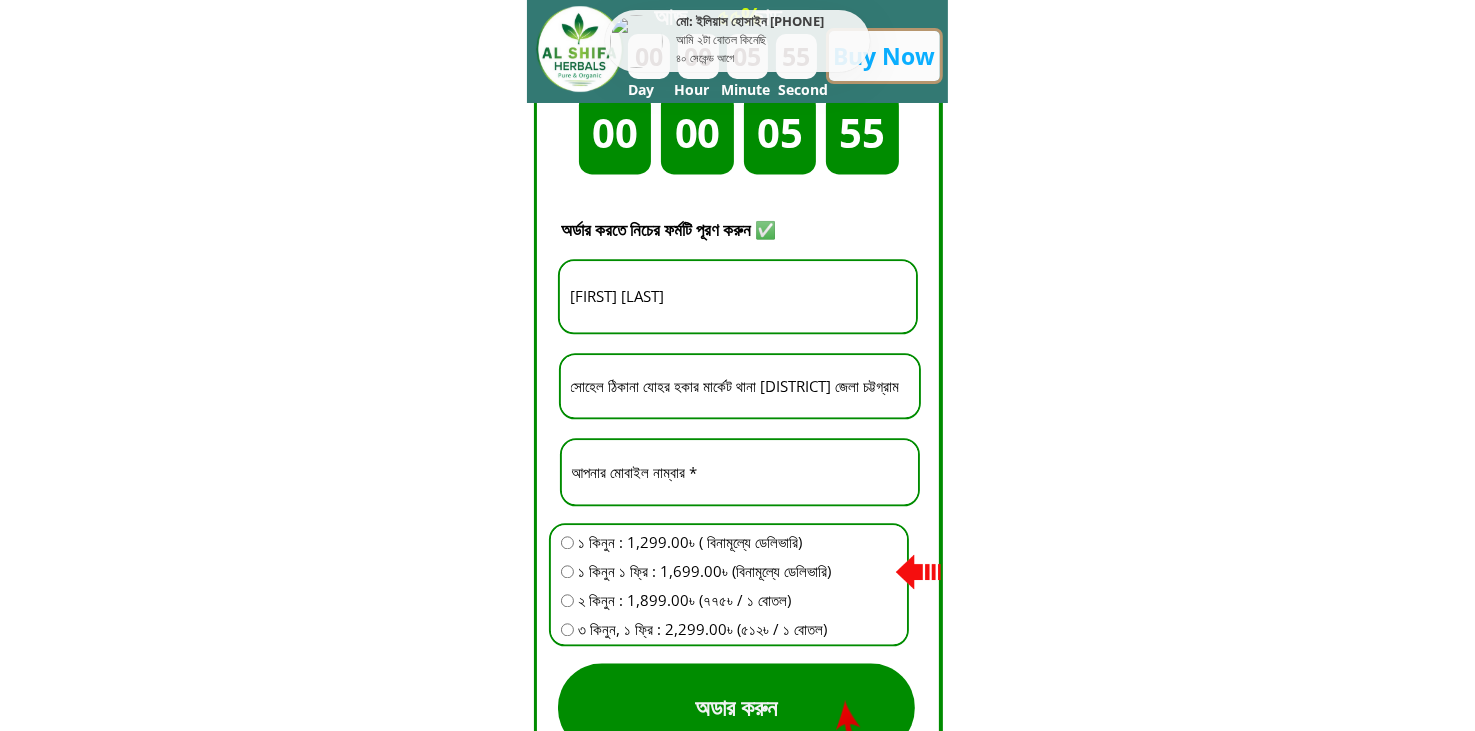 type on "সোহেল ঠিকানা যোহর হকার মার্কেট থানা কোতোয়ালি জেলা চট্টগ্রাম" 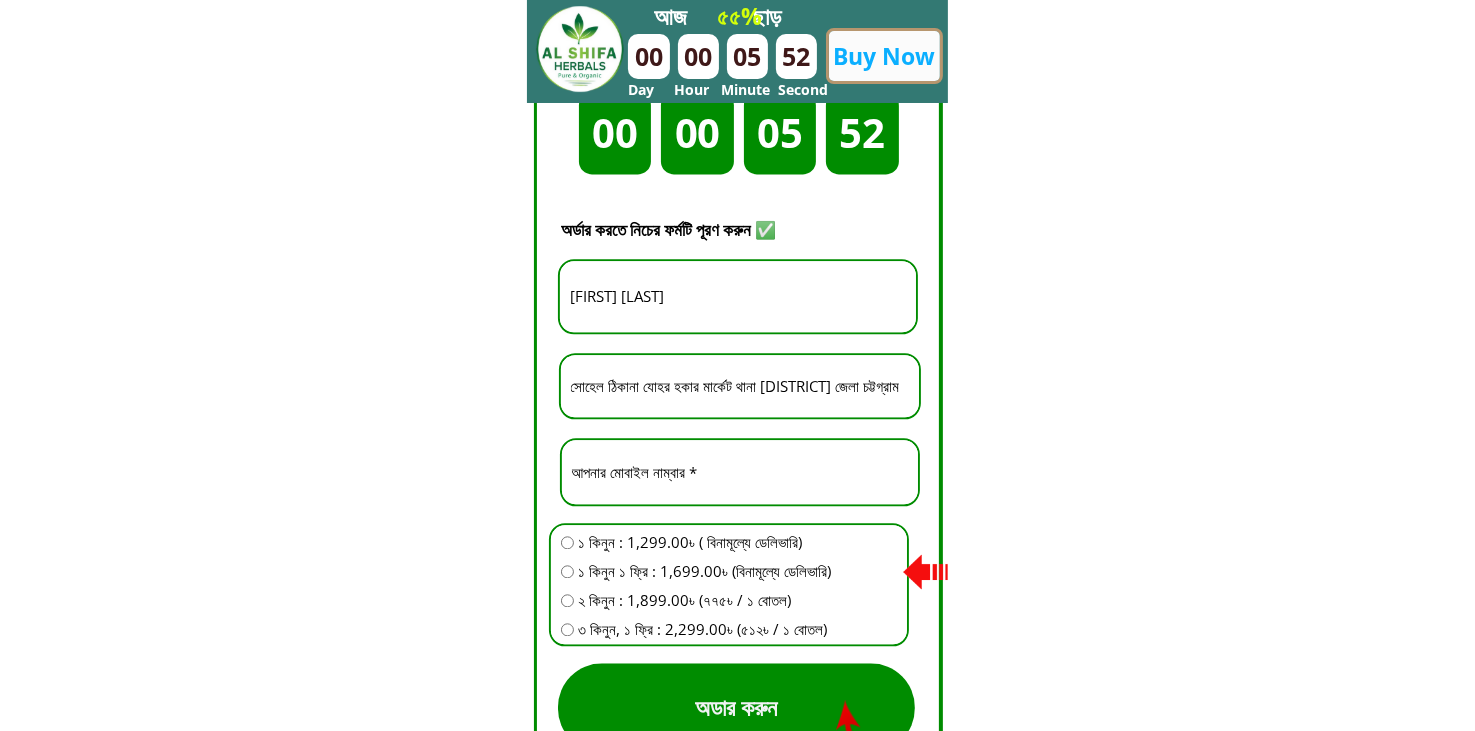 scroll, scrollTop: 0, scrollLeft: 0, axis: both 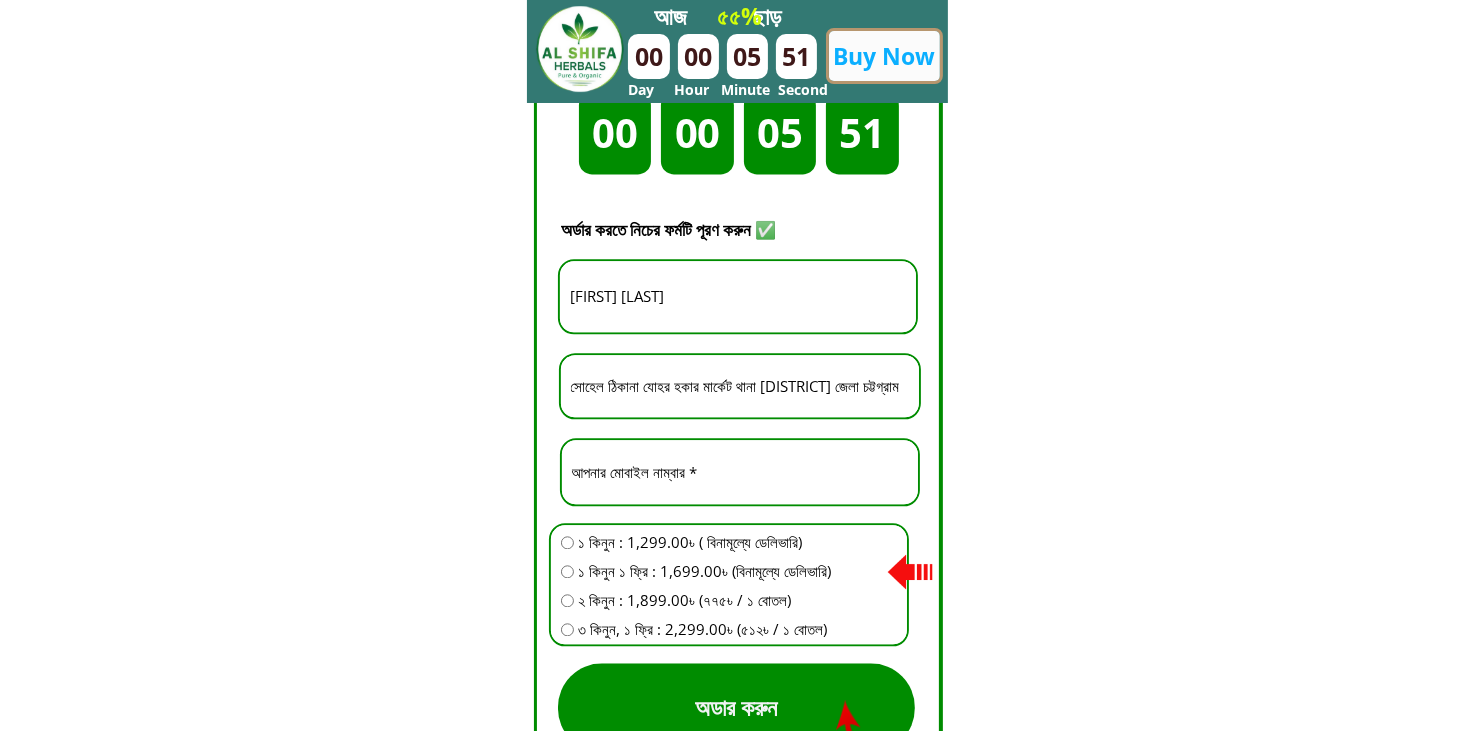 click at bounding box center [740, 472] 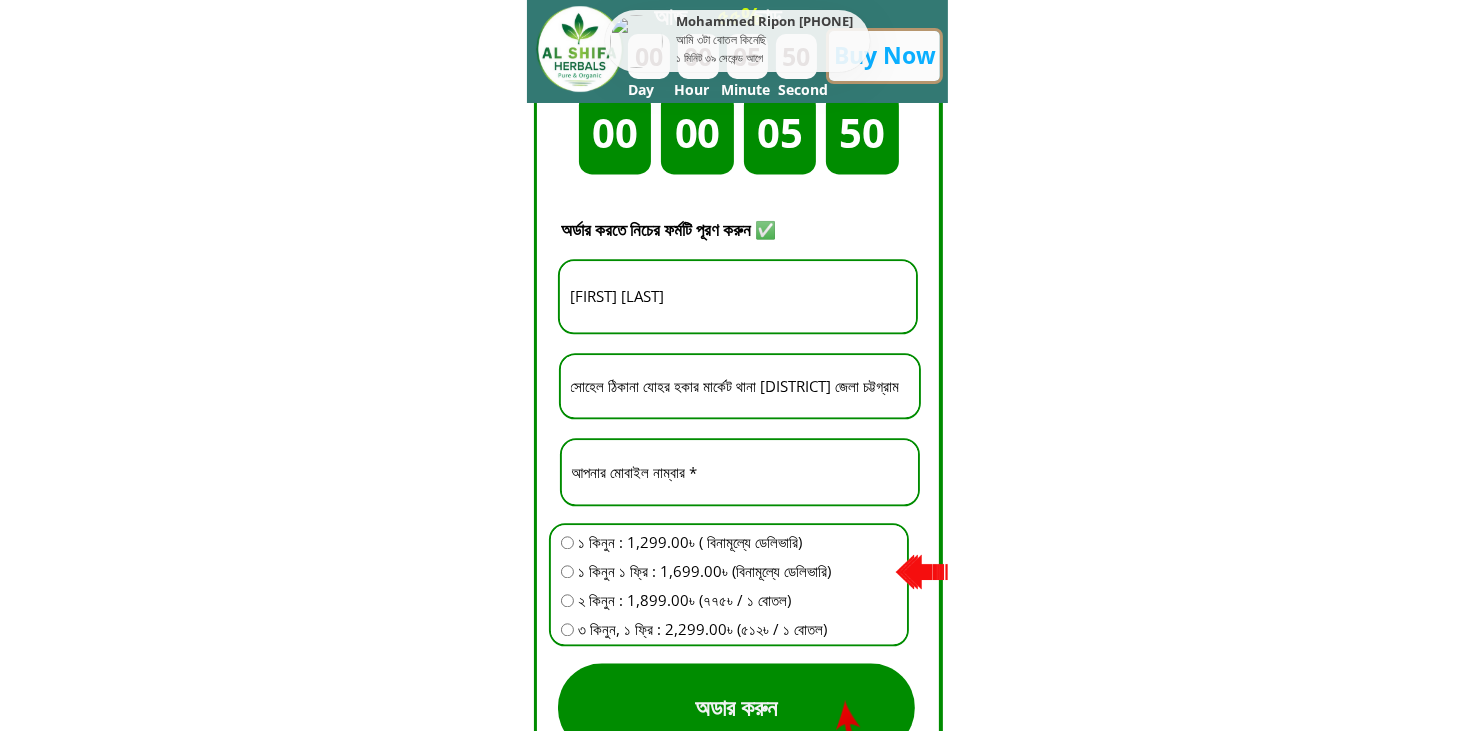 click at bounding box center [740, 472] 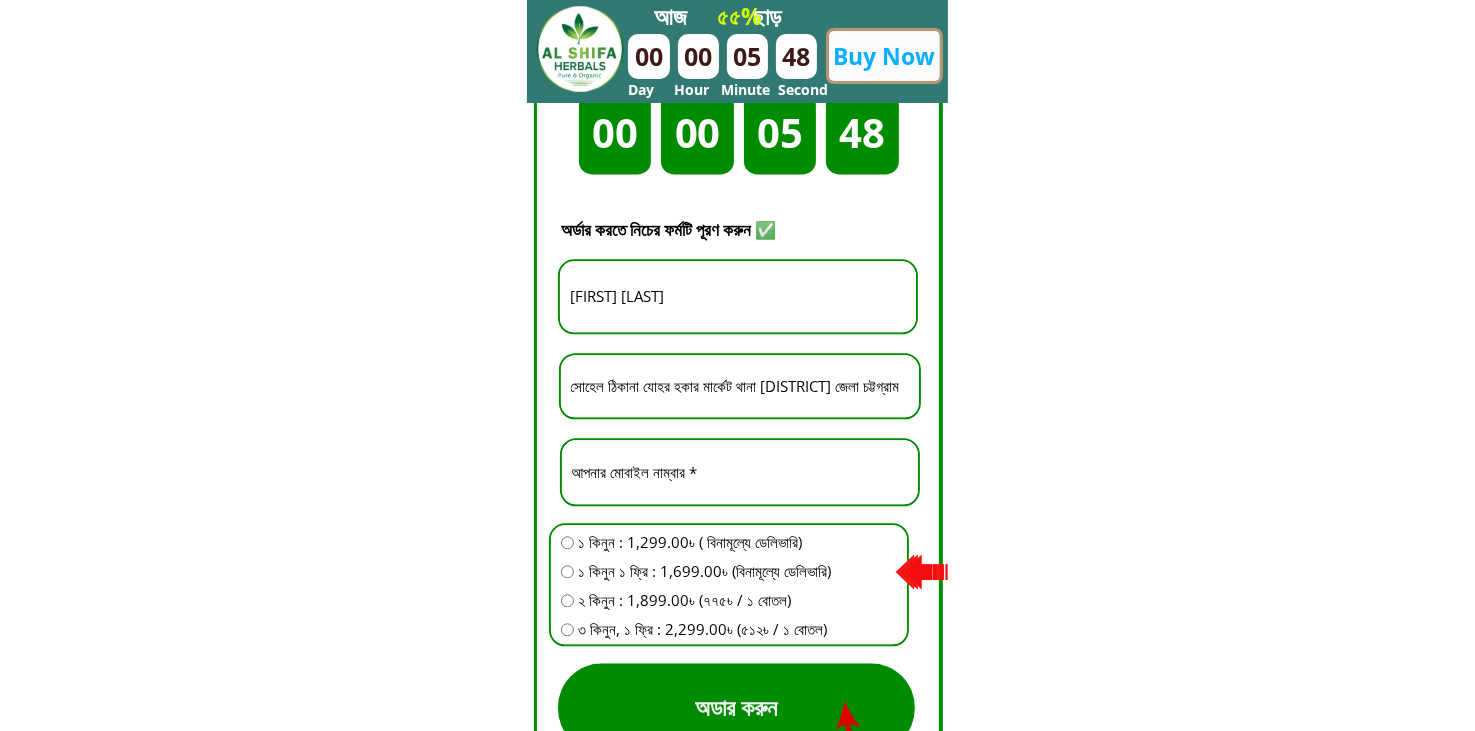 paste on "01819657567" 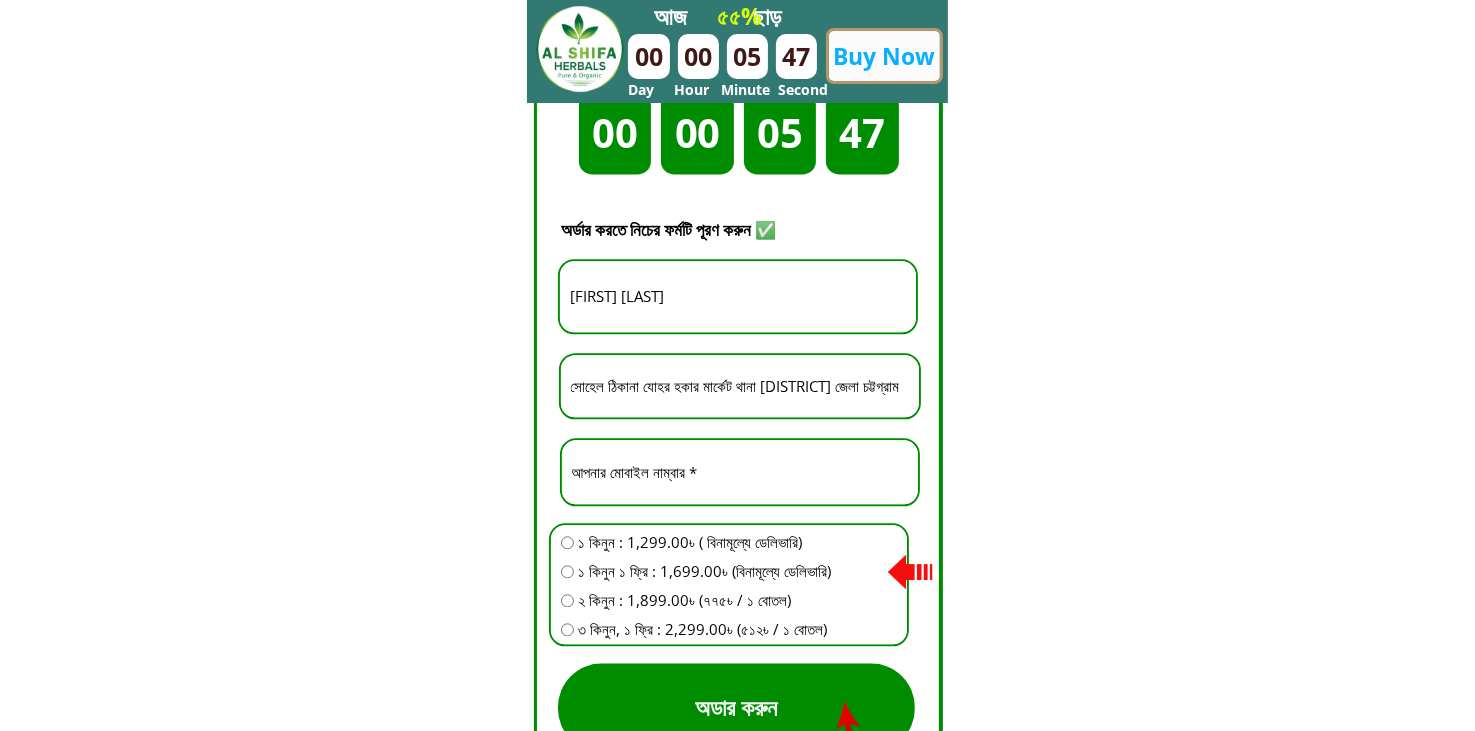 type on "01819657567" 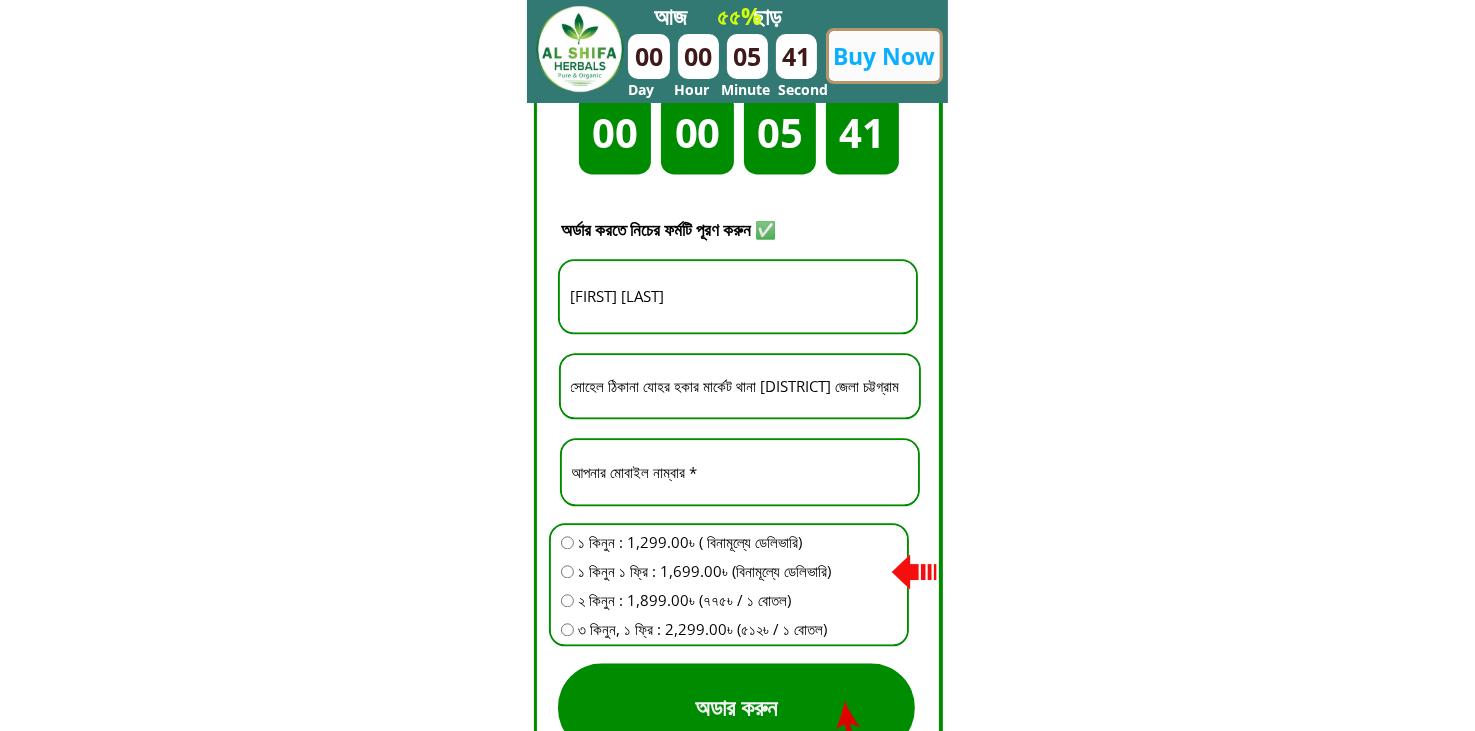 click on "Sankere Bhowmik" at bounding box center [738, 296] 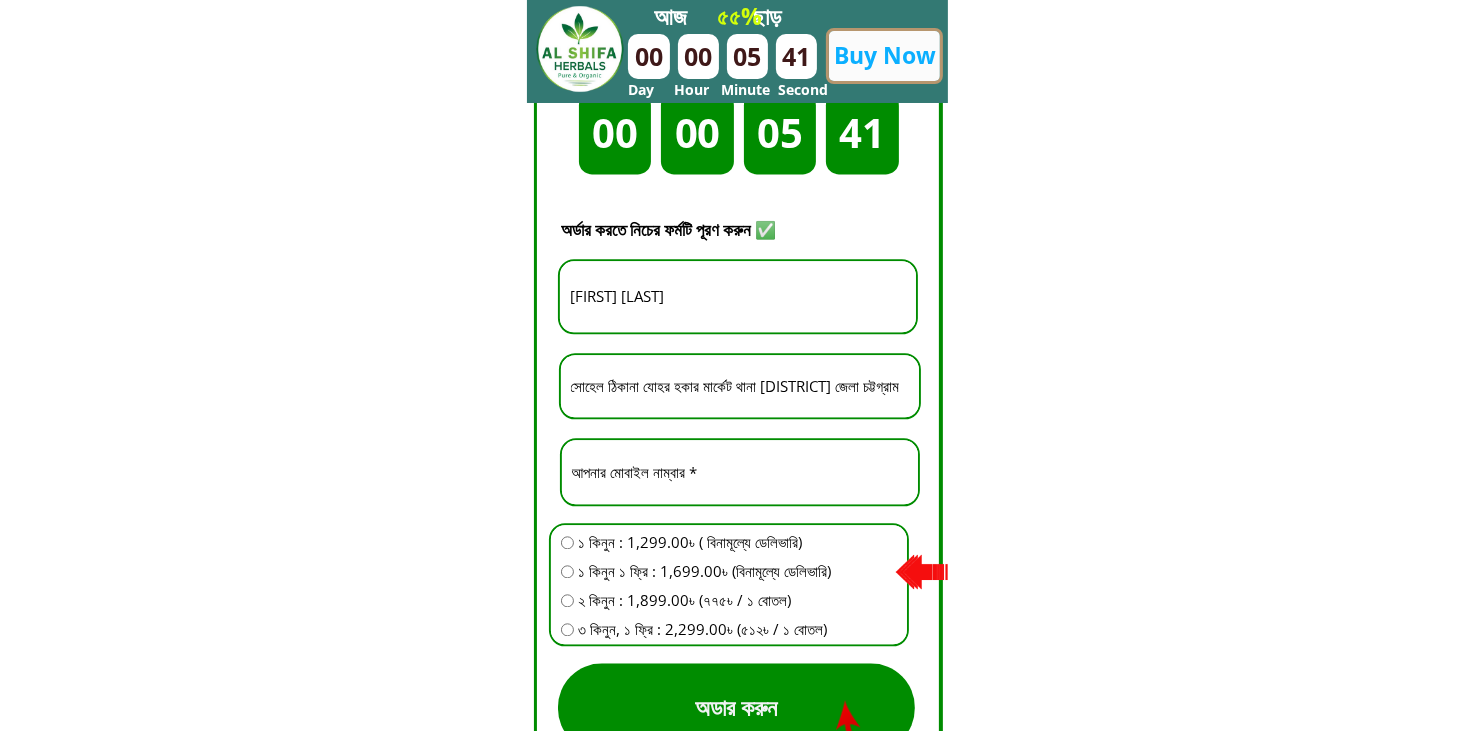 click on "Sankere Bhowmik" at bounding box center (738, 296) 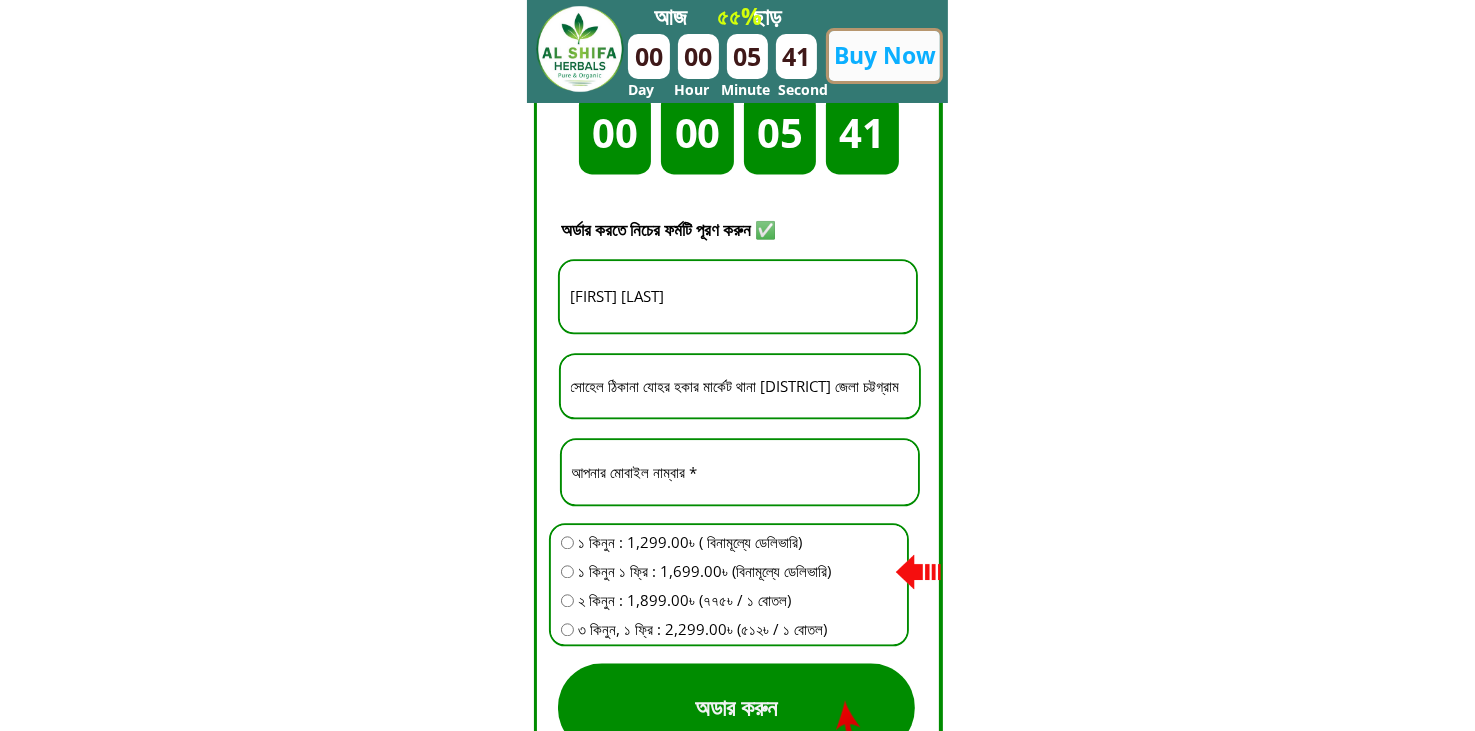 click on "Sankere Bhowmik" at bounding box center (738, 296) 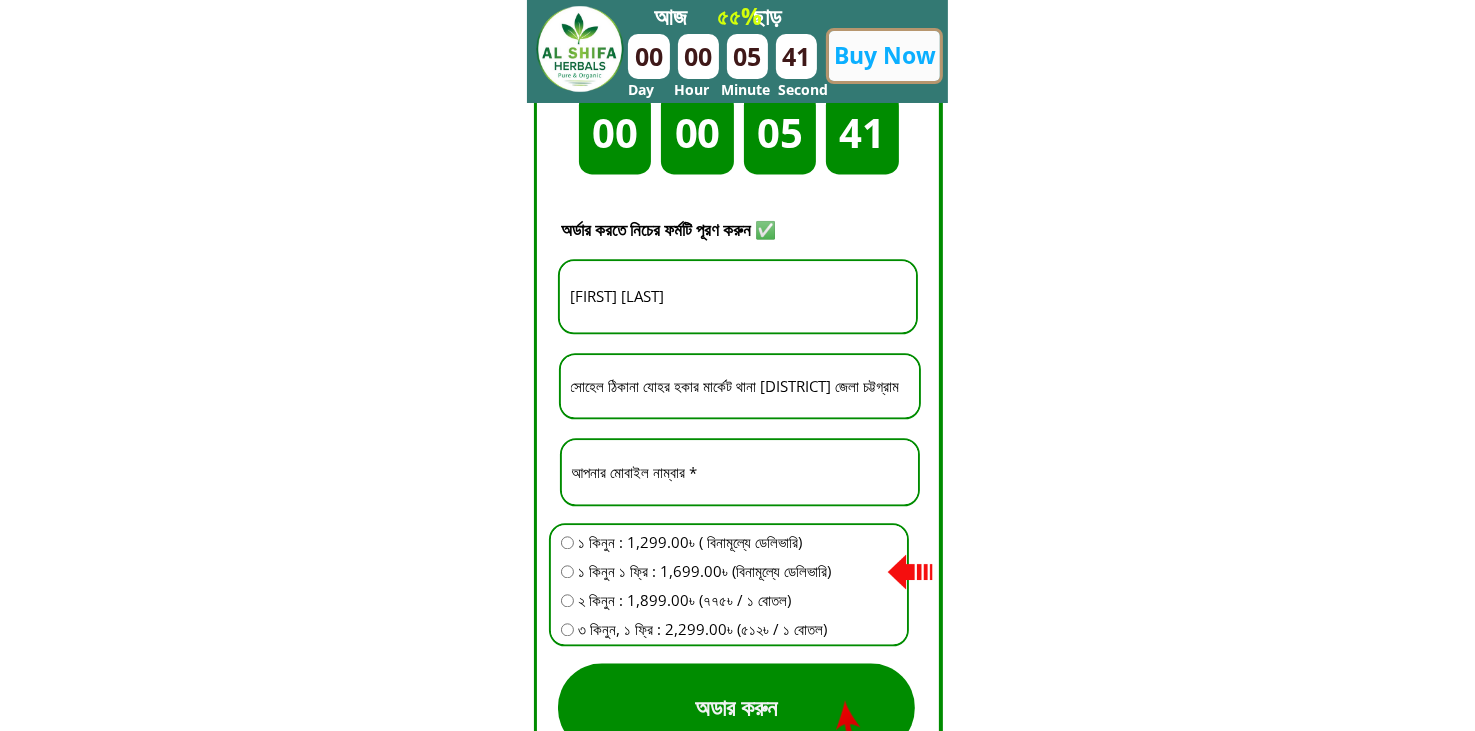 click on "Sankere Bhowmik" at bounding box center (738, 296) 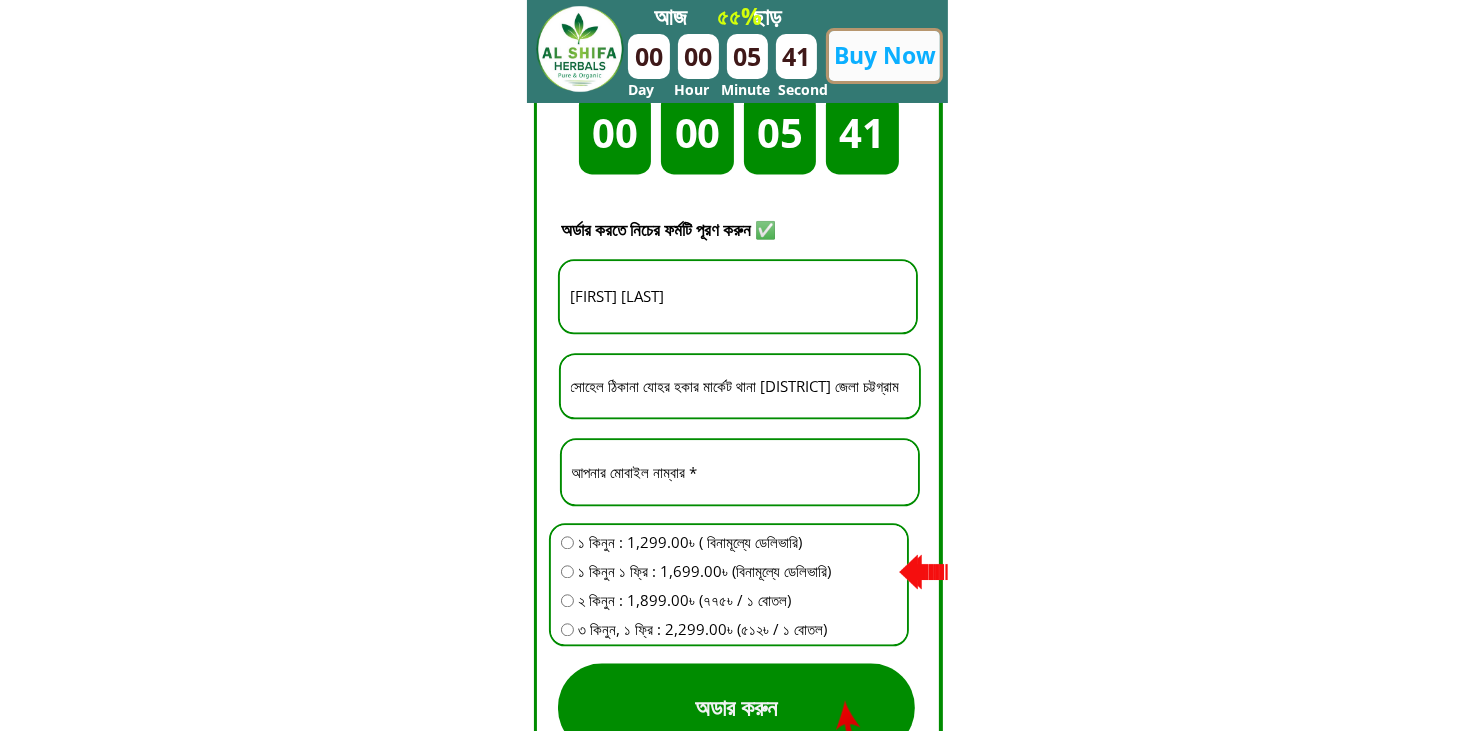 paste on "Abdur Rorjhak Sohel" 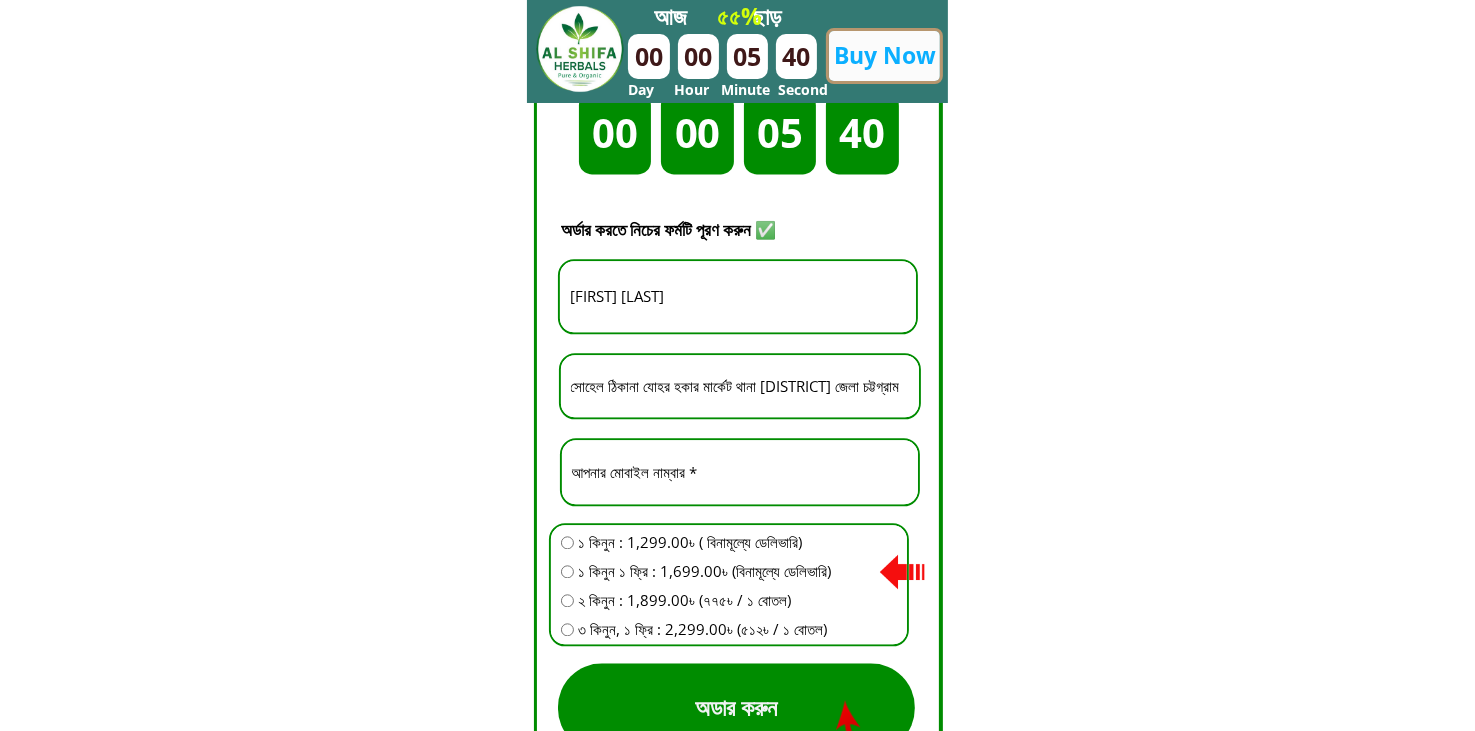 type on "Abdur Rorjhak Sohel" 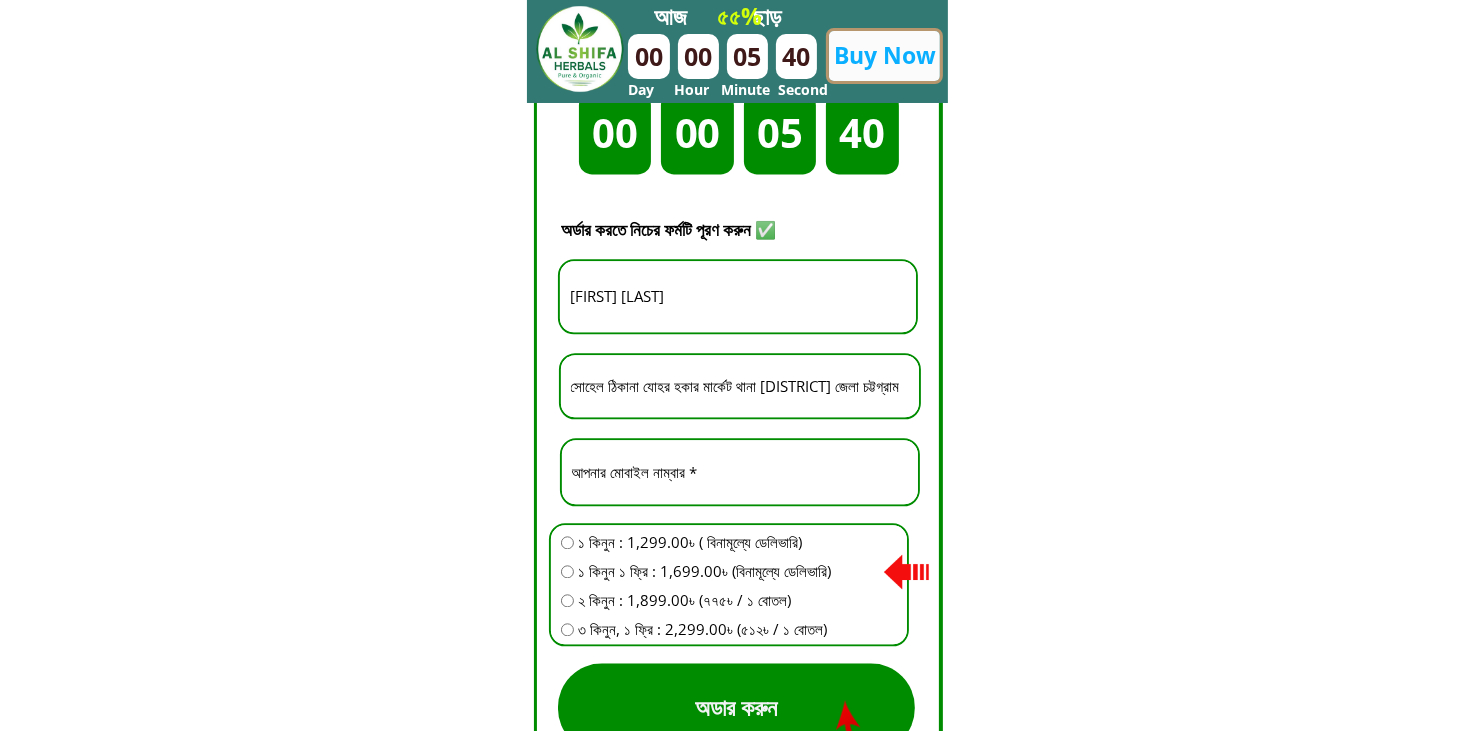 click at bounding box center [567, 542] 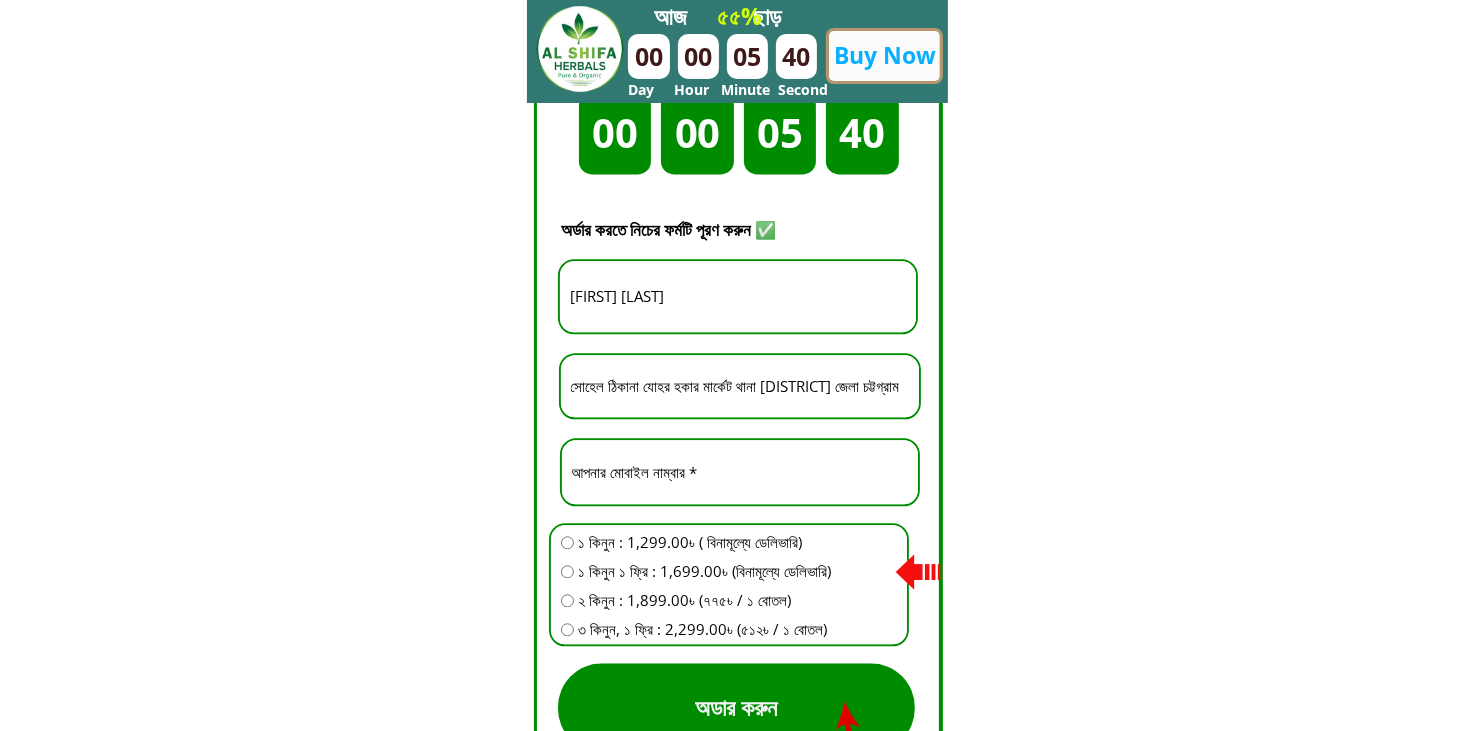 radio on "true" 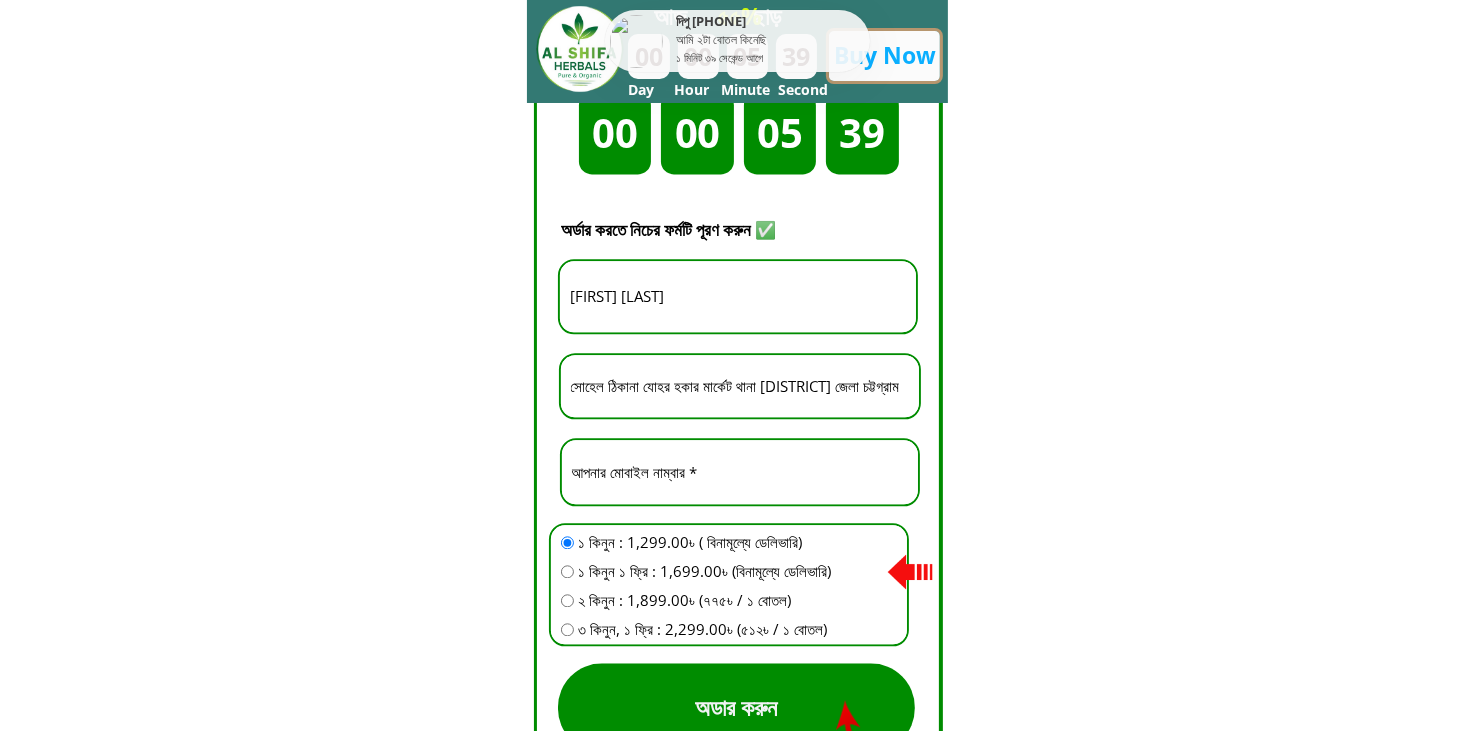 click at bounding box center (567, 571) 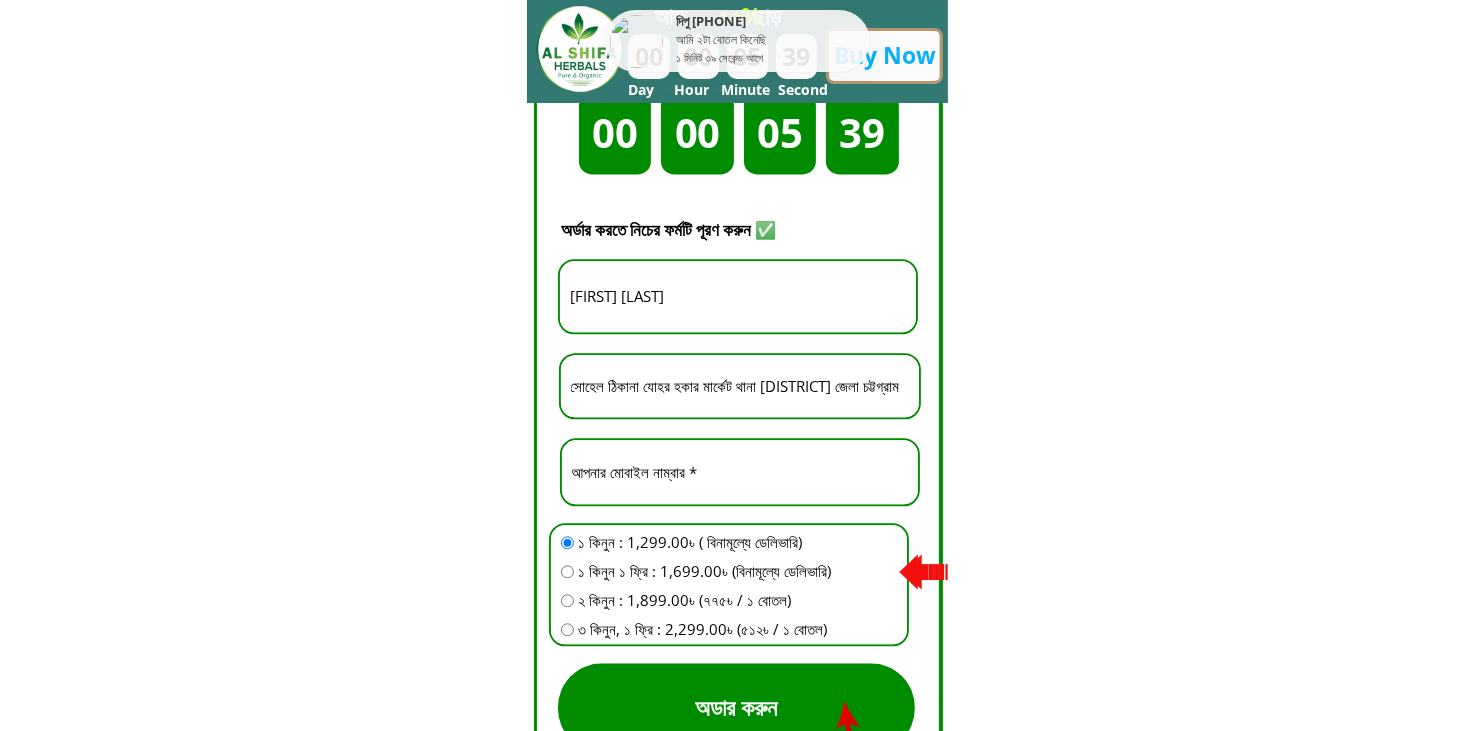 radio on "true" 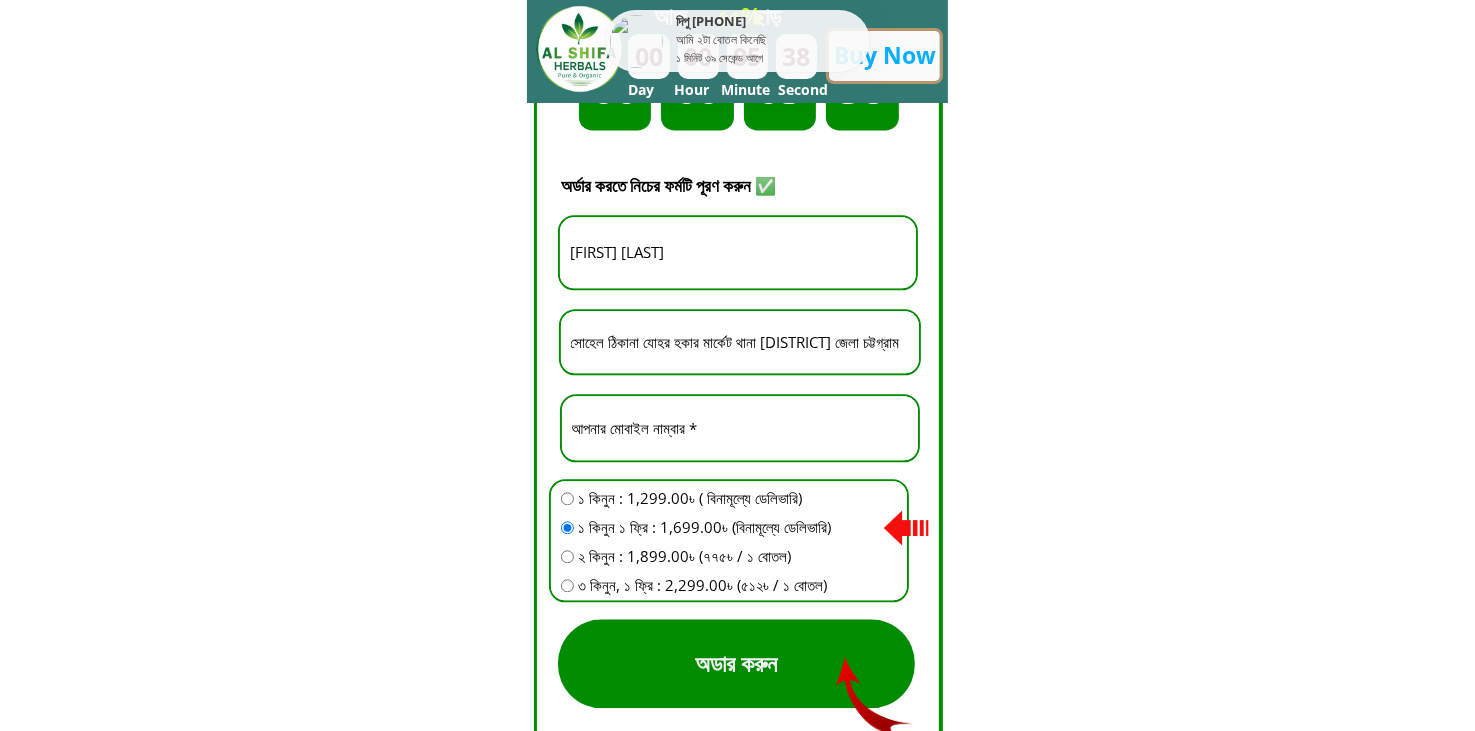 scroll, scrollTop: 4500, scrollLeft: 0, axis: vertical 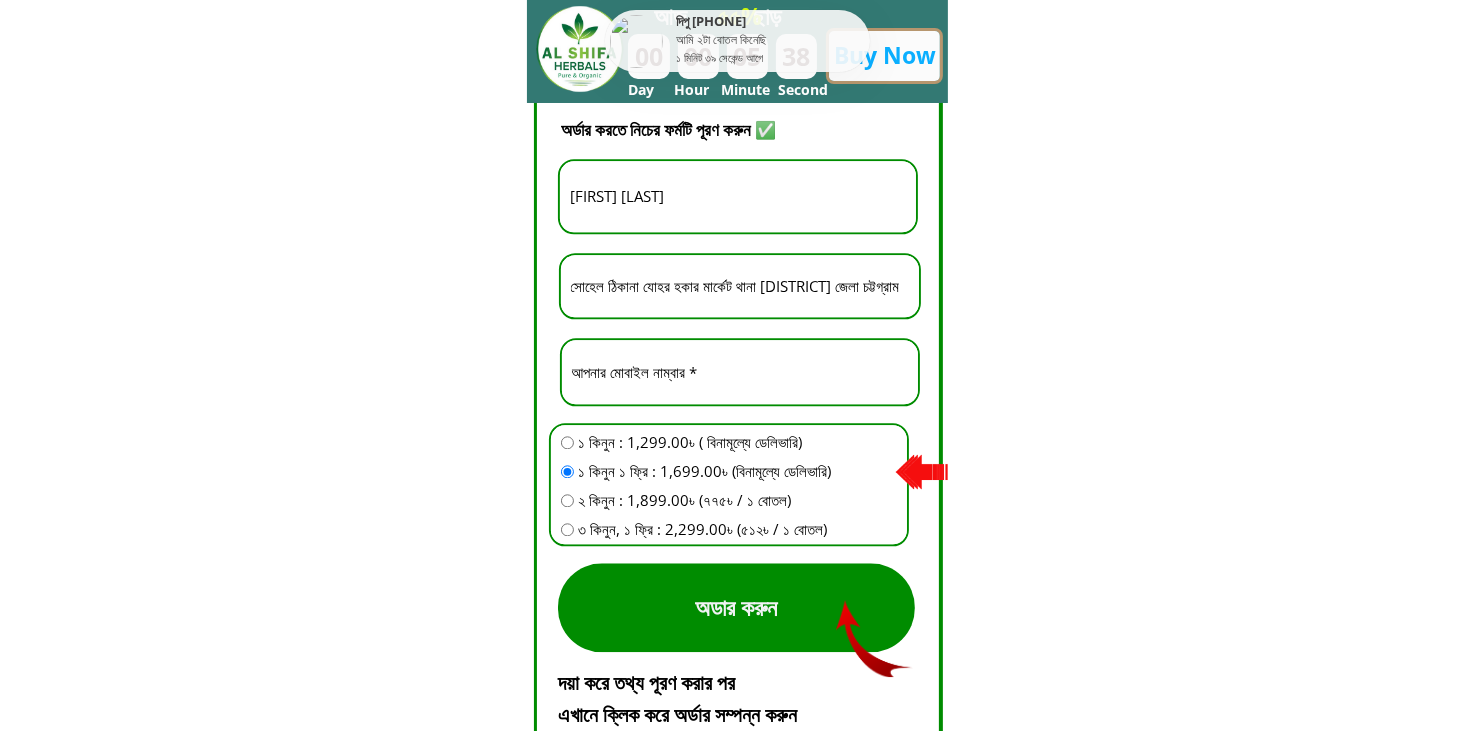click on "অডার করুন" at bounding box center (736, 607) 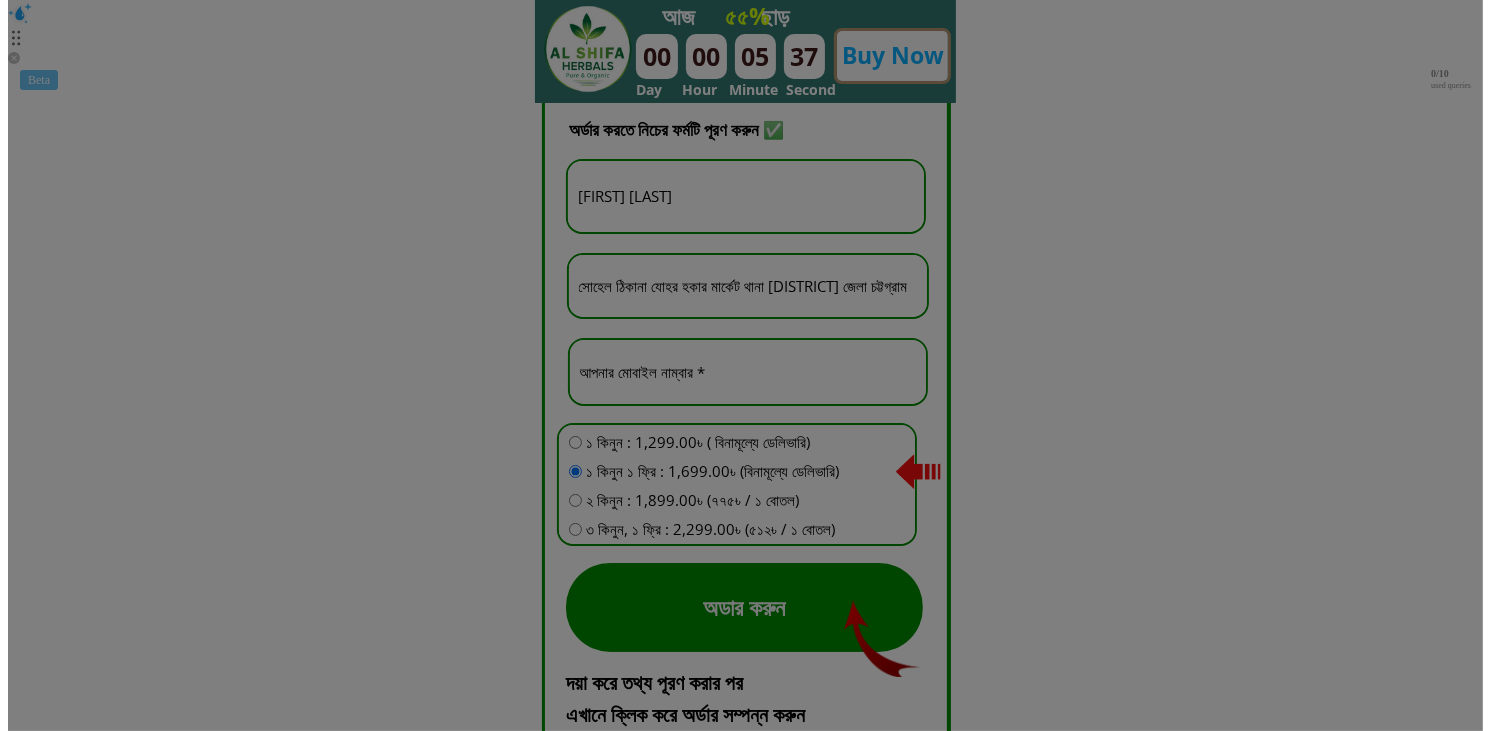 scroll, scrollTop: 0, scrollLeft: 0, axis: both 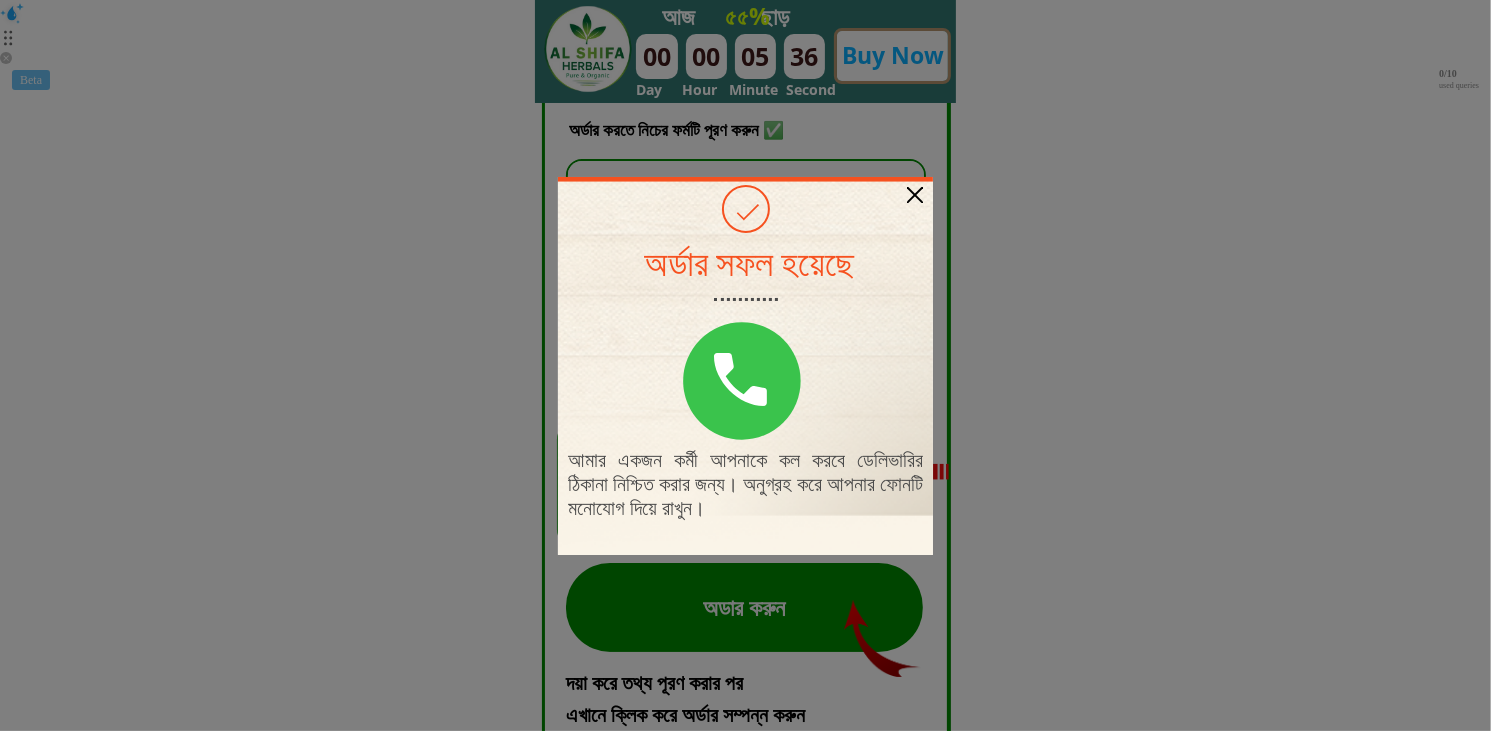 click at bounding box center (915, 195) 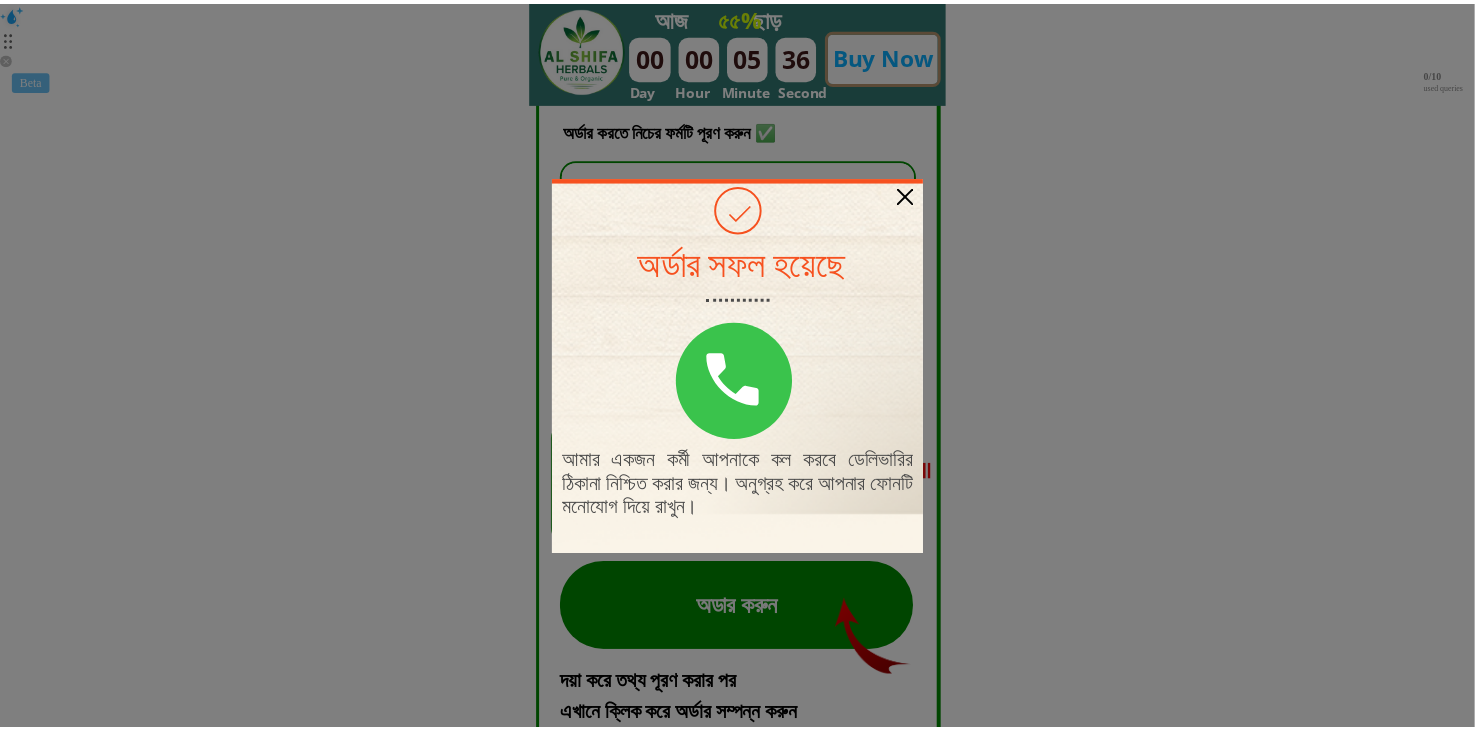 scroll, scrollTop: 4500, scrollLeft: 0, axis: vertical 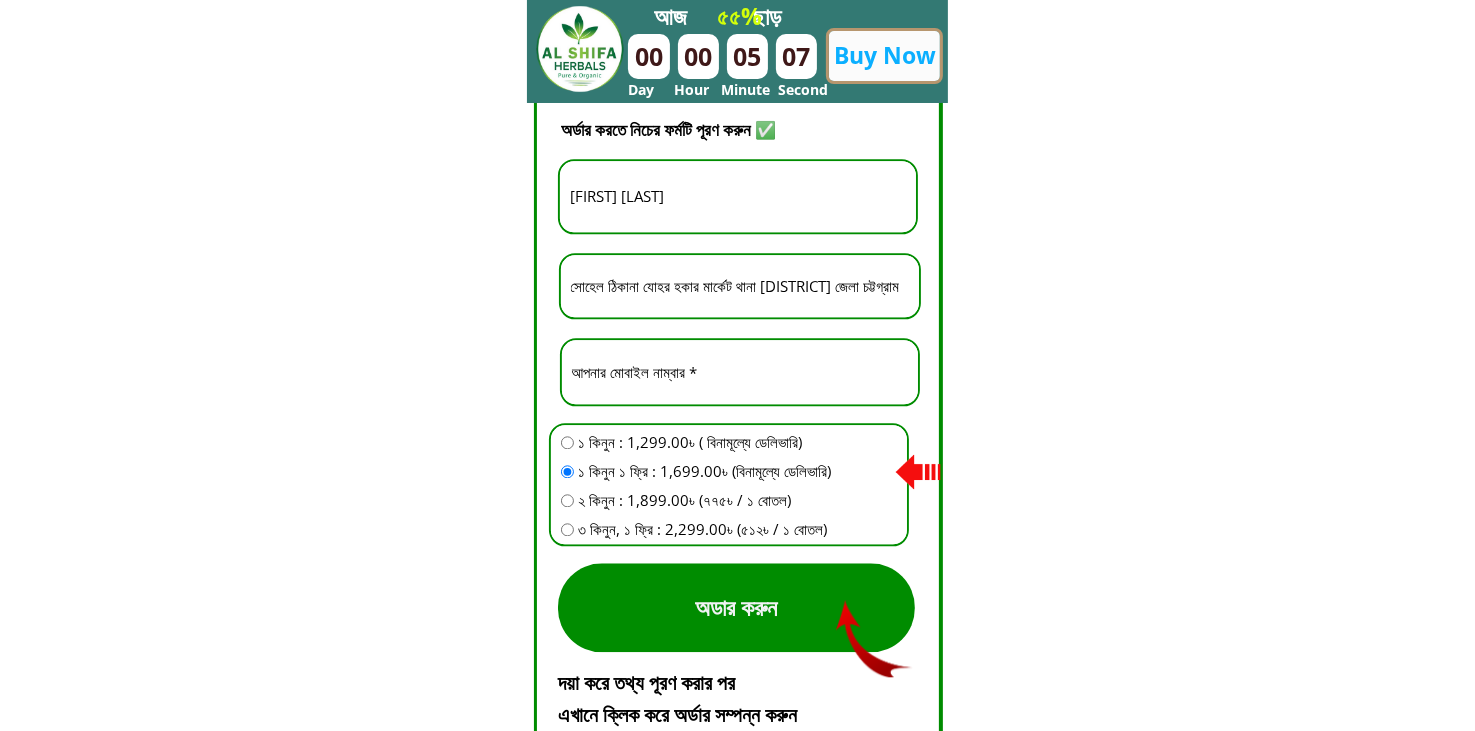 click on "01819657567" at bounding box center (740, 372) 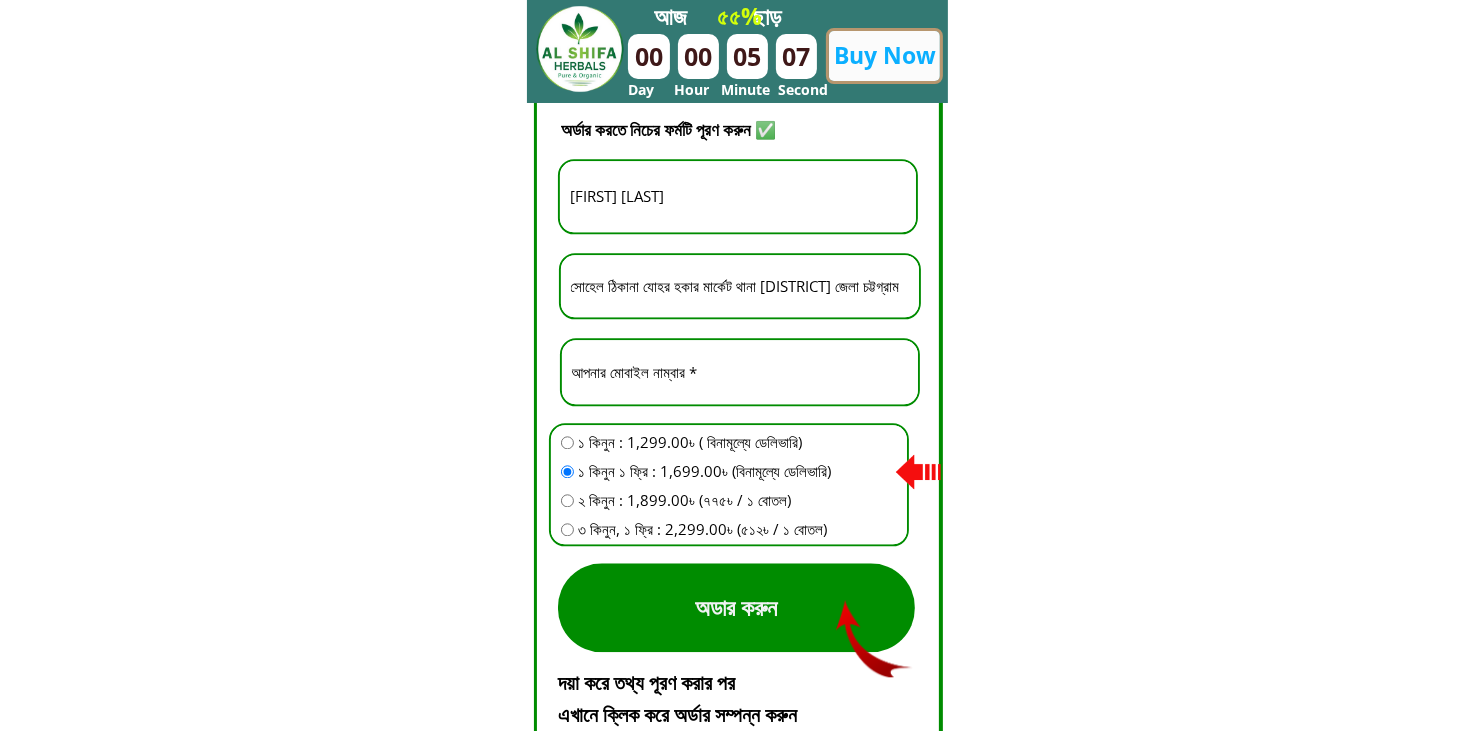 paste on "[PHONE]" 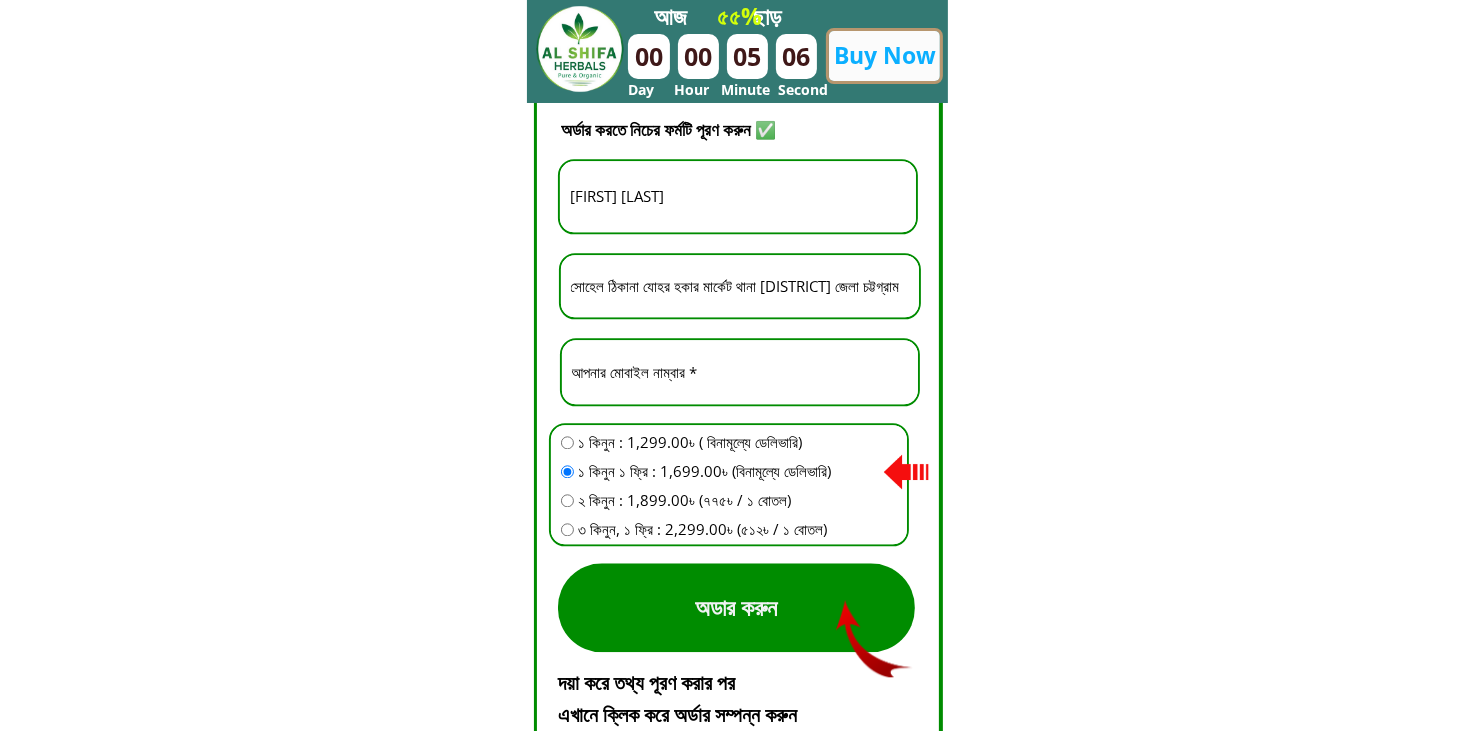 type on "[PHONE]" 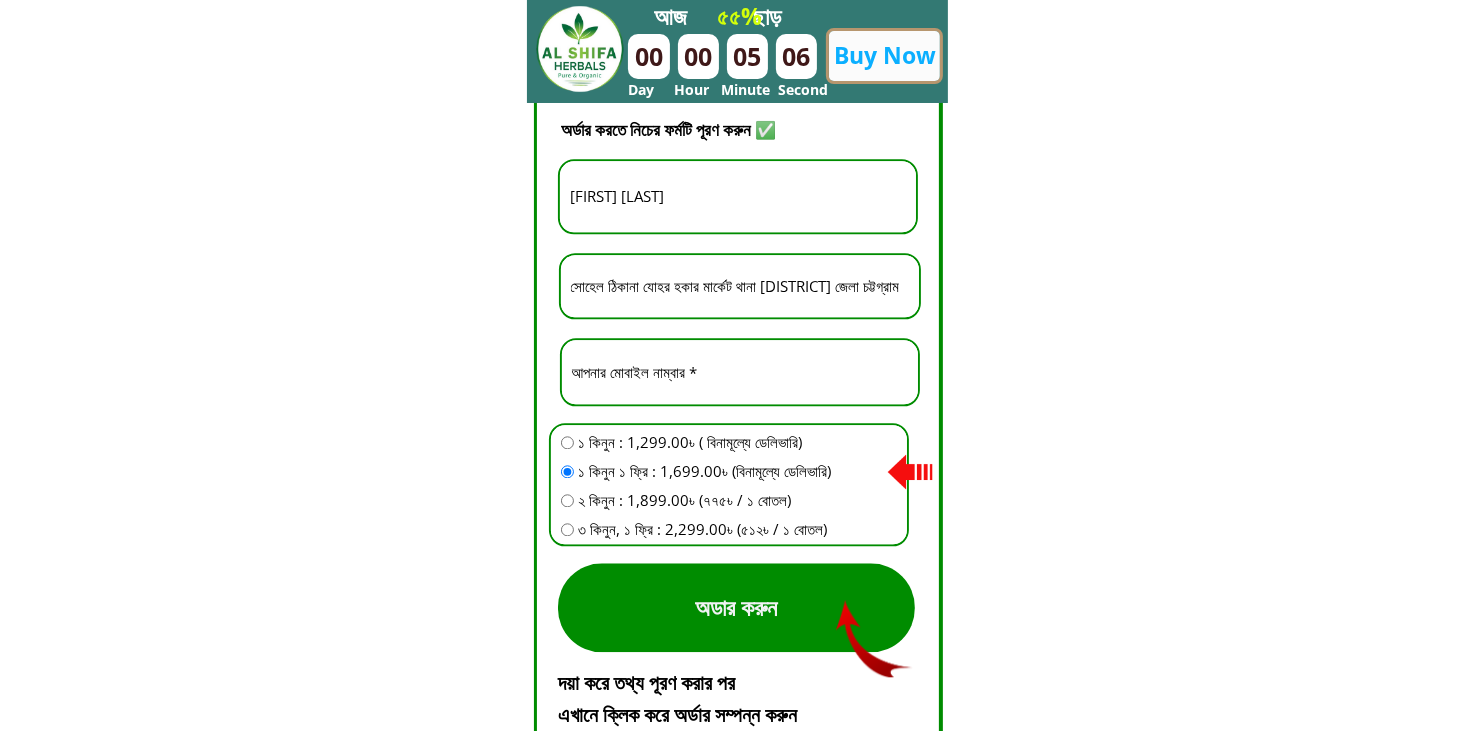click on "সোহেল ঠিকানা যোহর হকার মার্কেট থানা কোতোয়ালি জেলা চট্টগ্রাম" at bounding box center (740, 286) 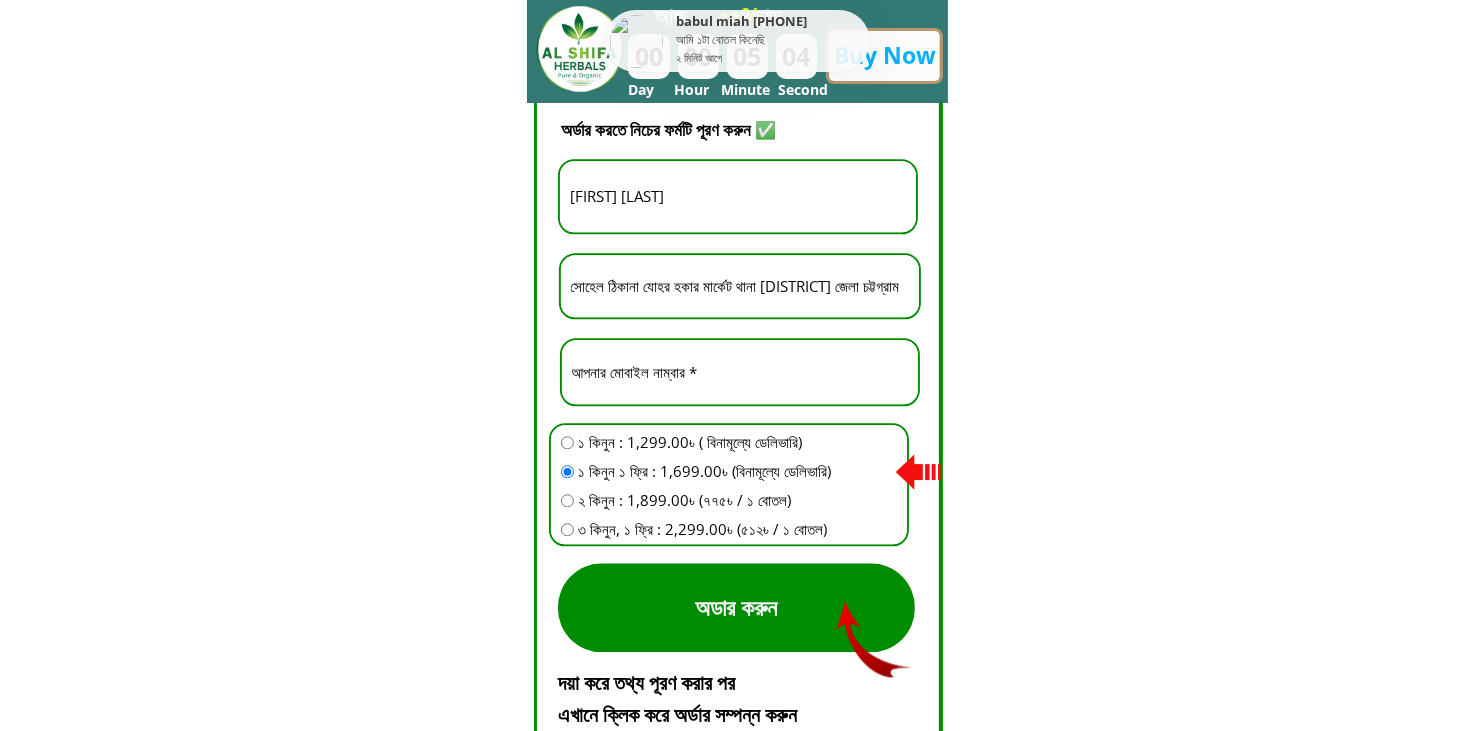 click at bounding box center [567, 442] 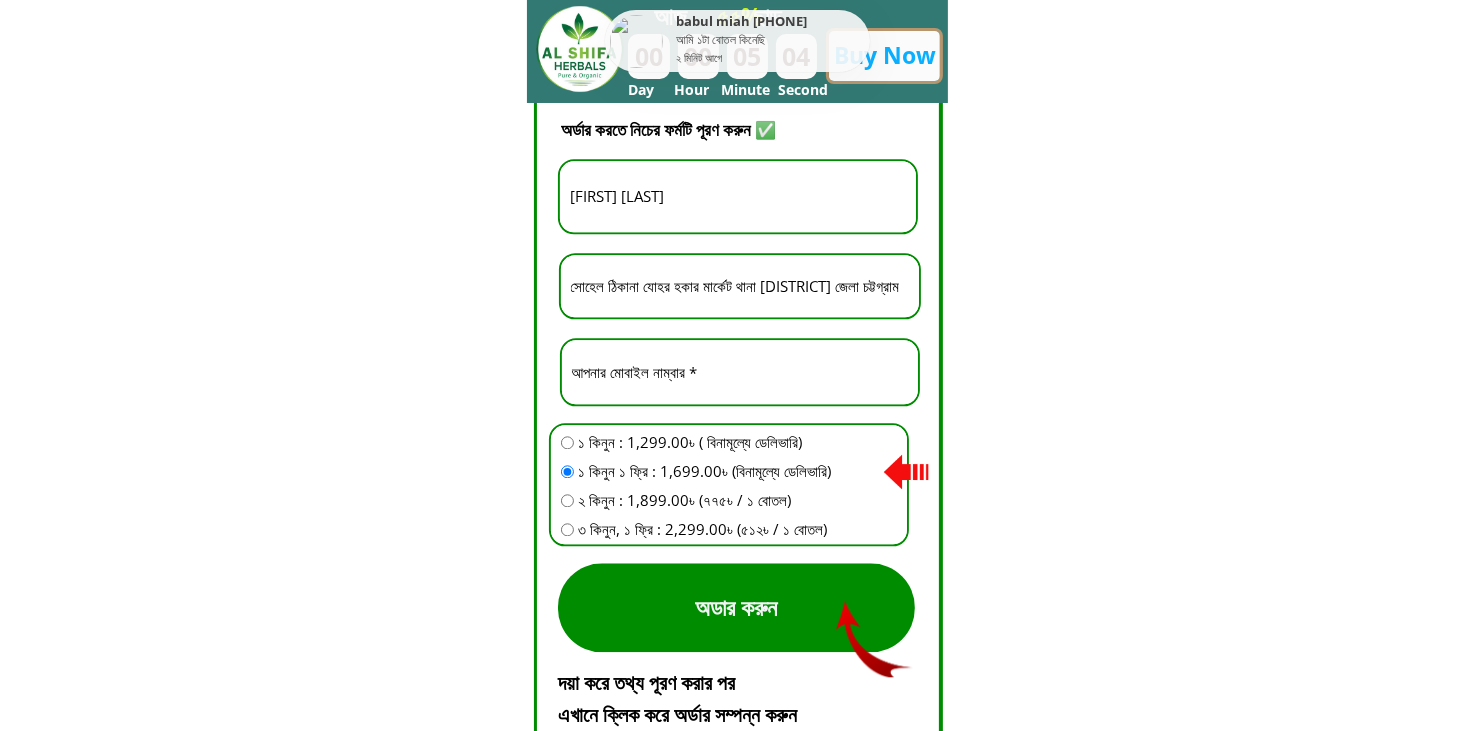 radio on "true" 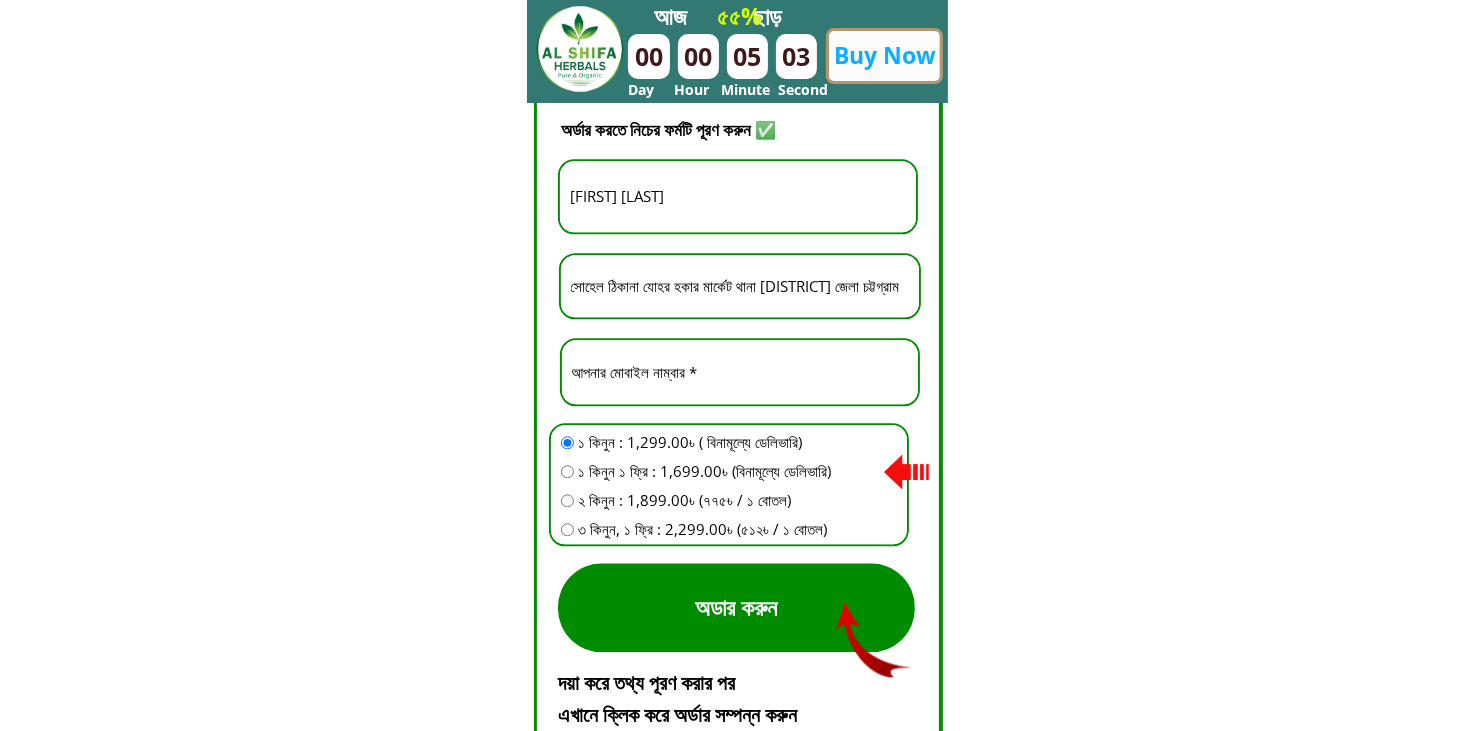 click on "সোহেল ঠিকানা যোহর হকার মার্কেট থানা কোতোয়ালি জেলা চট্টগ্রাম" at bounding box center [740, 286] 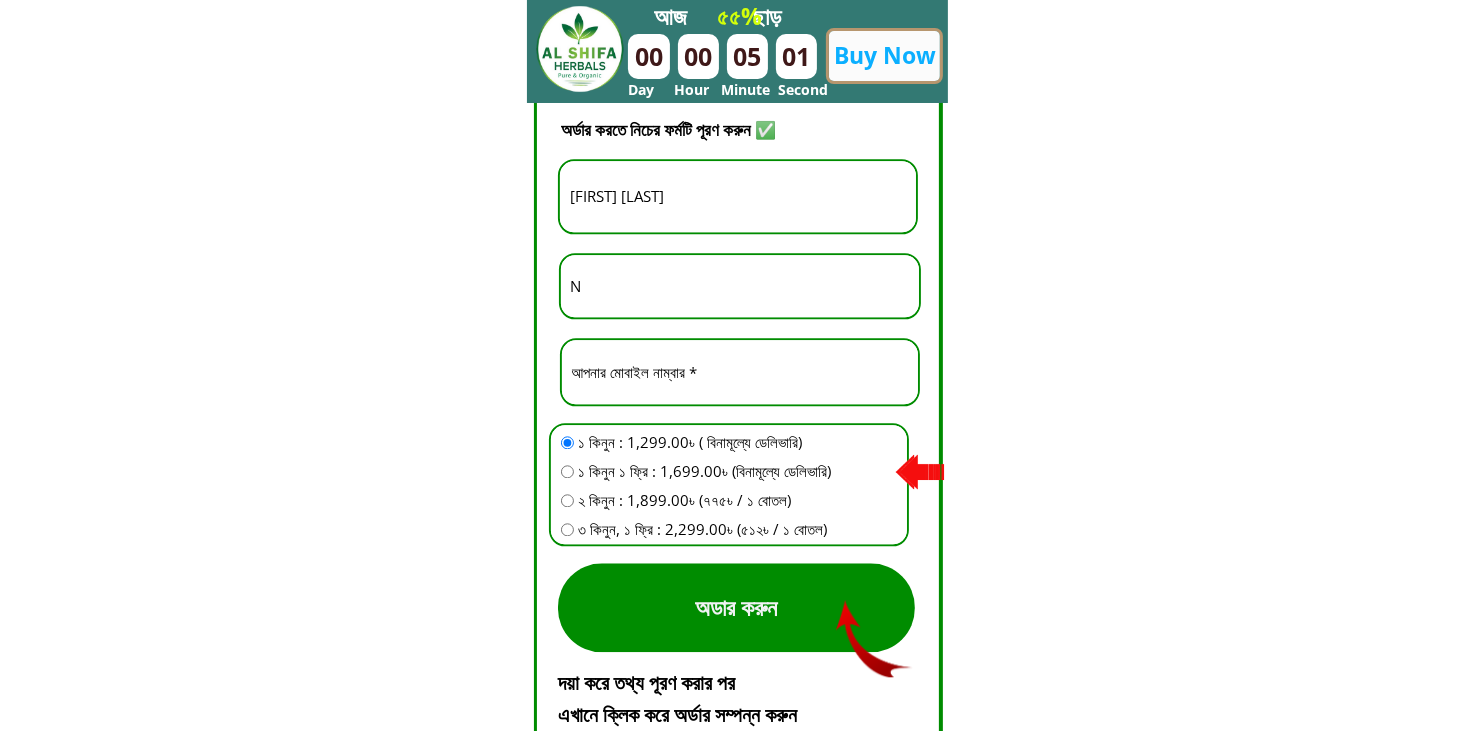 type on "[LETTER]" 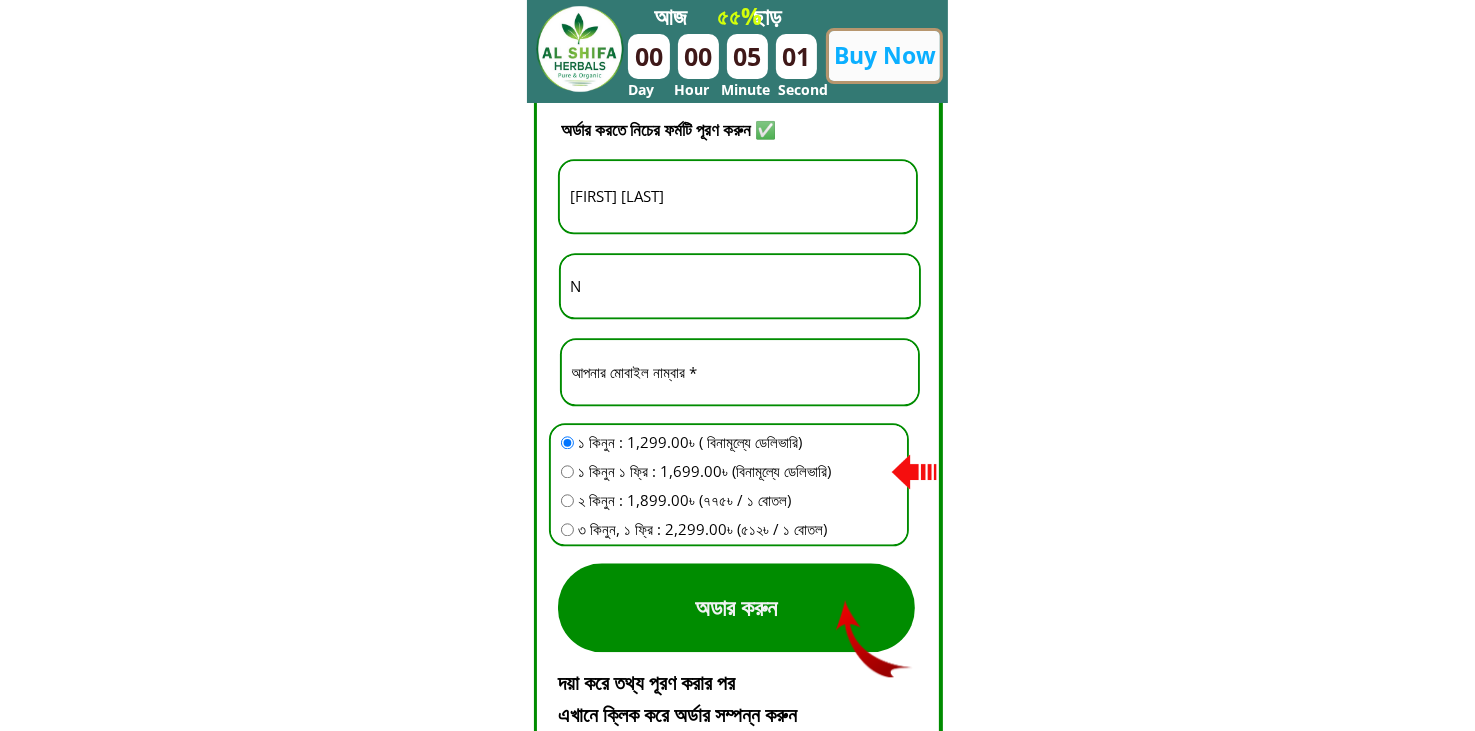 click on "Abdur Rorjhak Sohel" at bounding box center [738, 196] 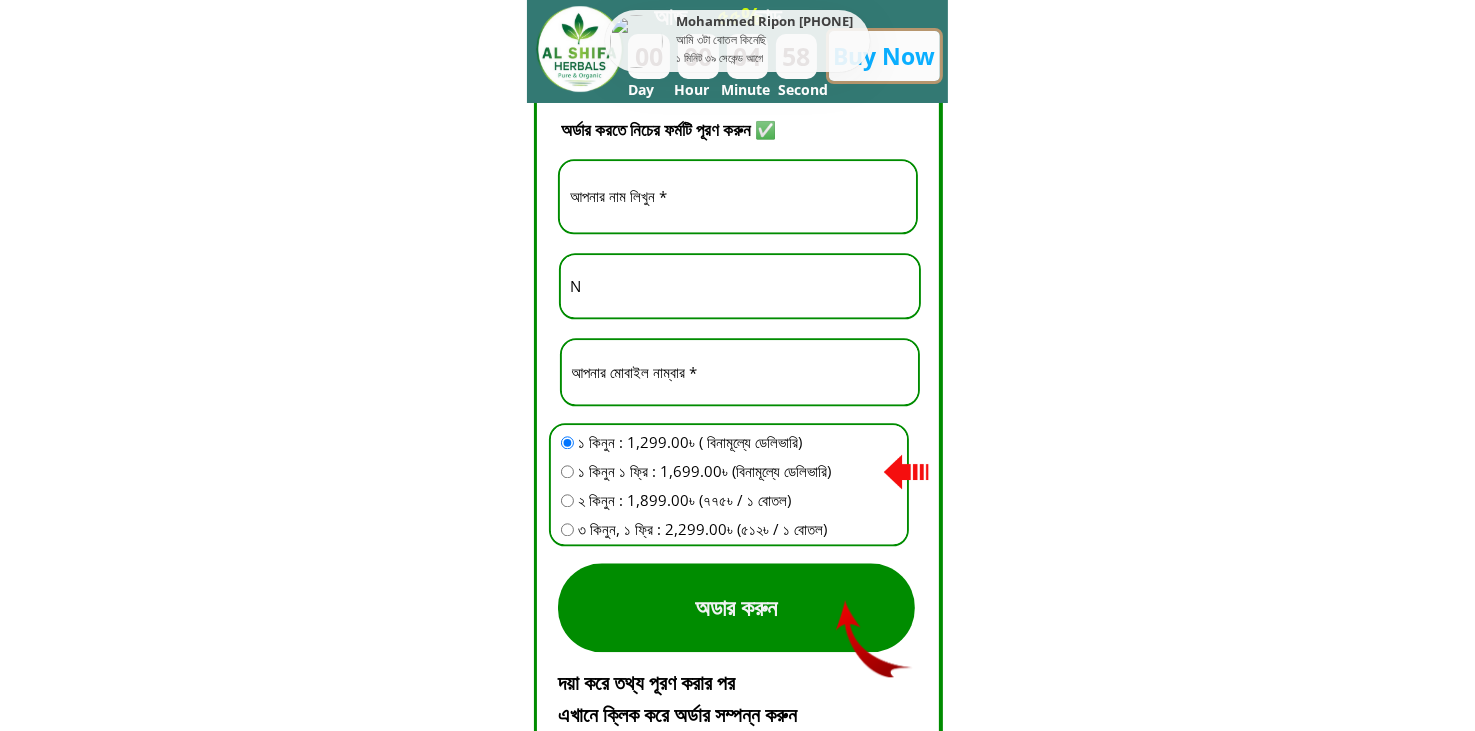 paste on "[FIRST] [LAST]" 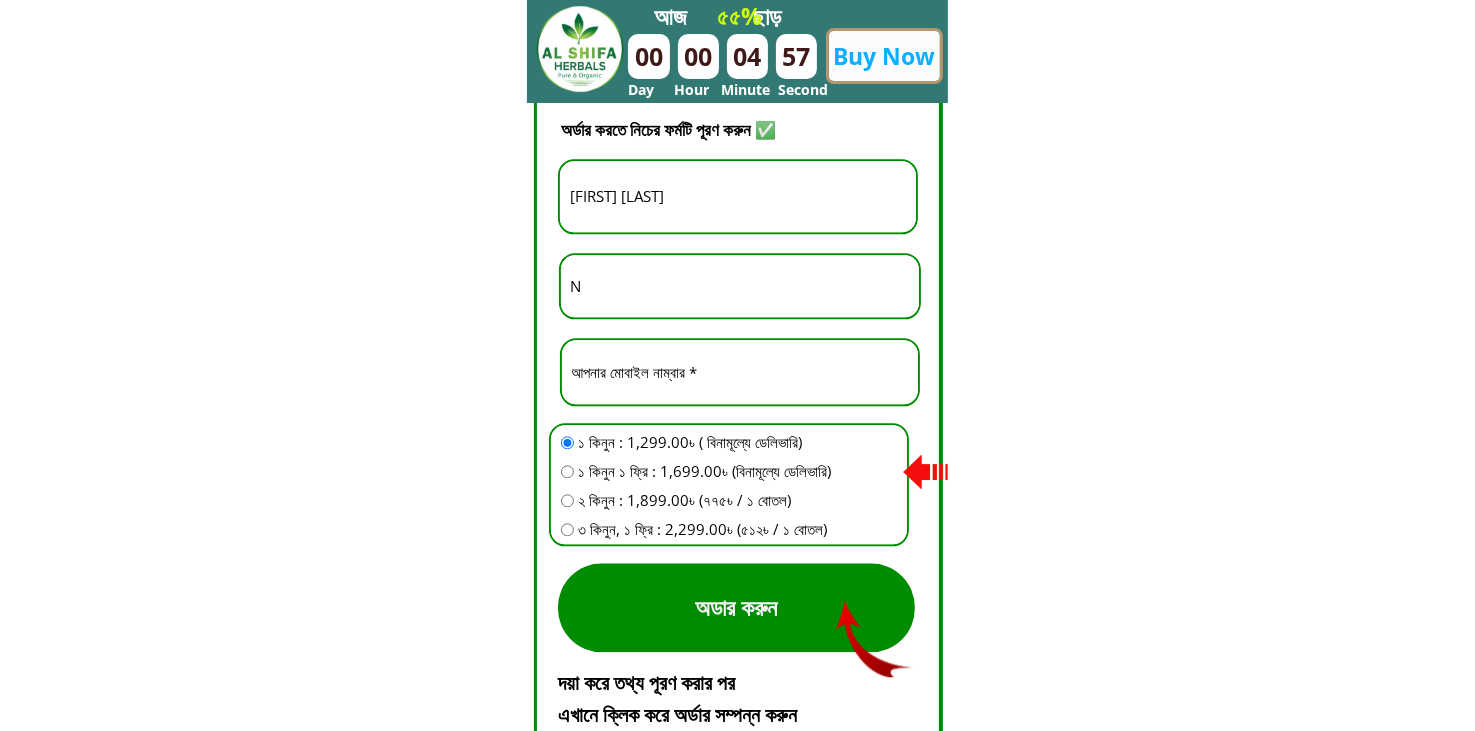 type on "[FIRST] [LAST]" 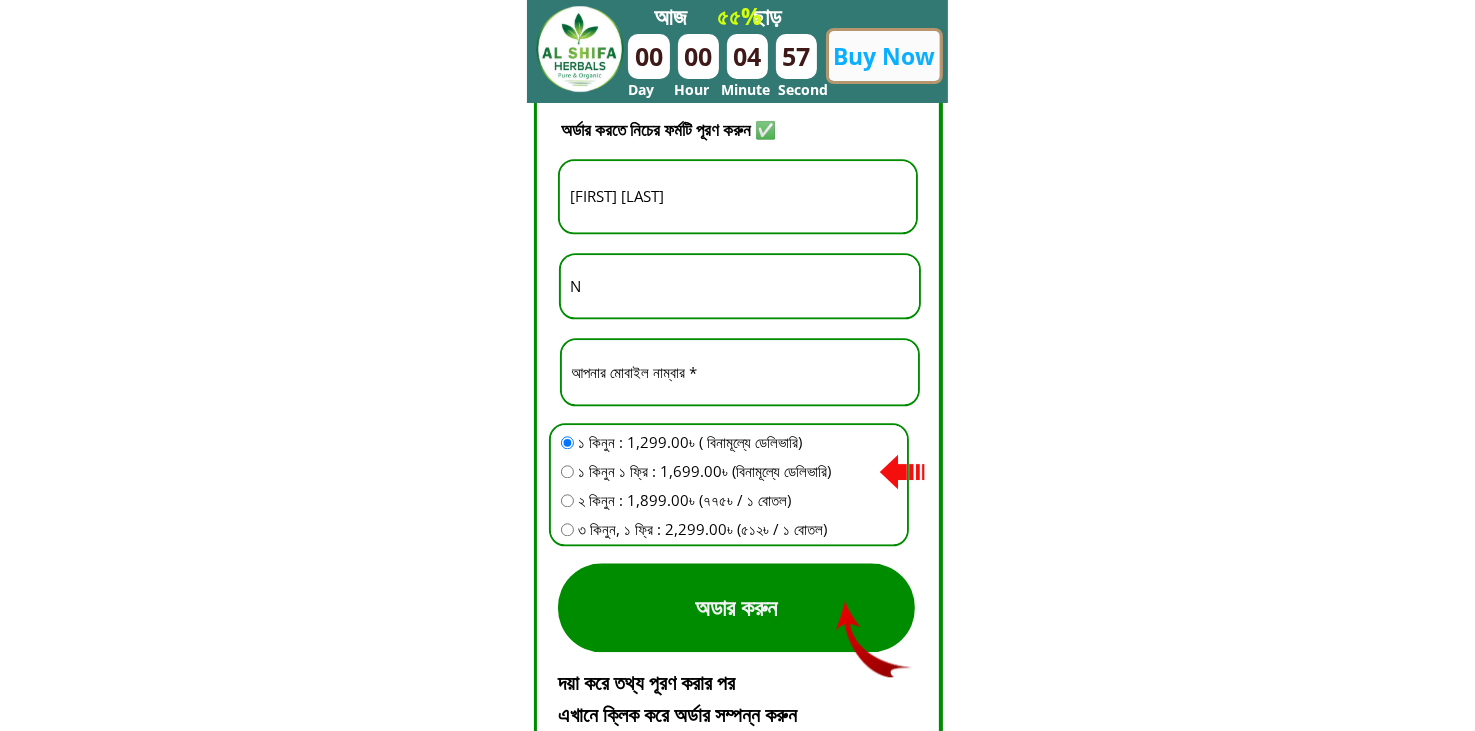 click on "অডার করুন" at bounding box center [736, 607] 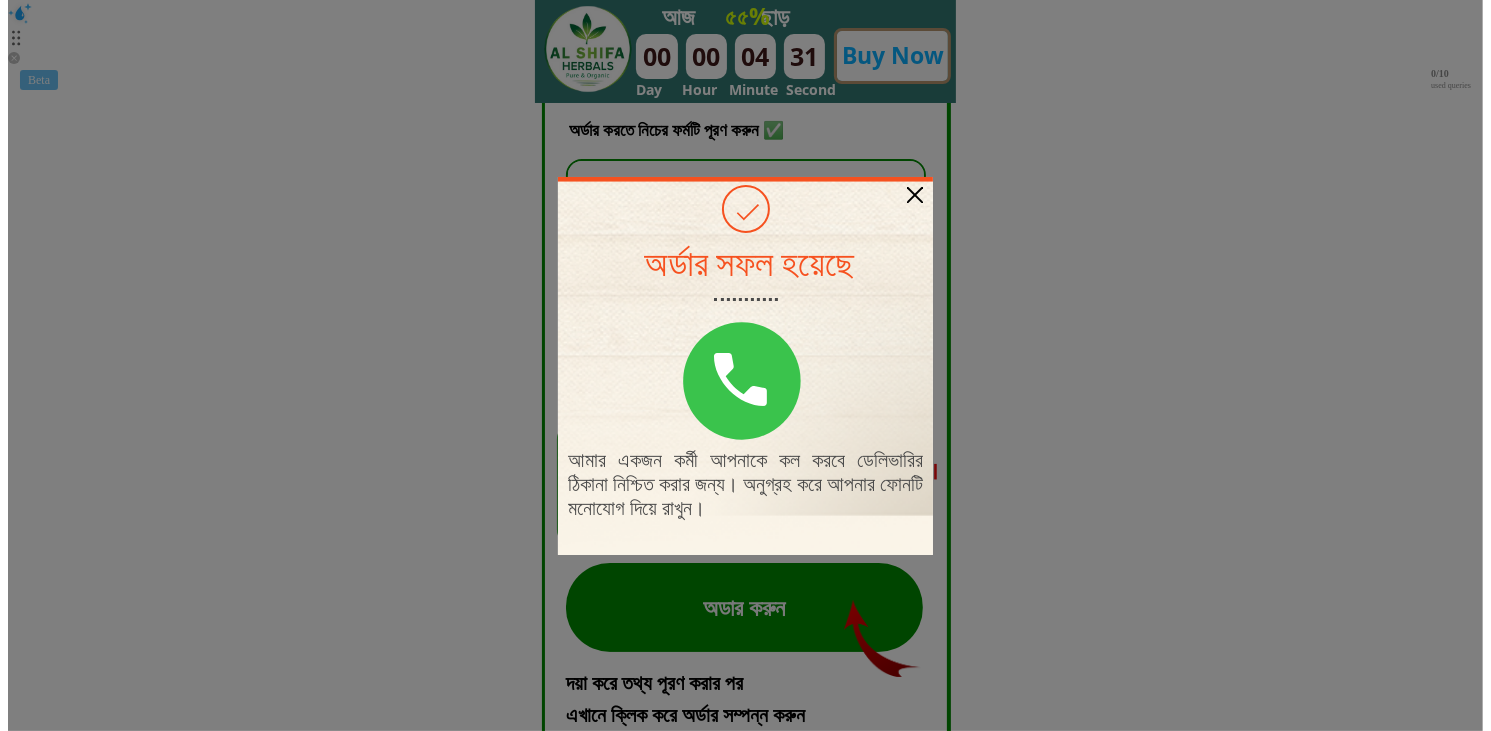 scroll, scrollTop: 0, scrollLeft: 0, axis: both 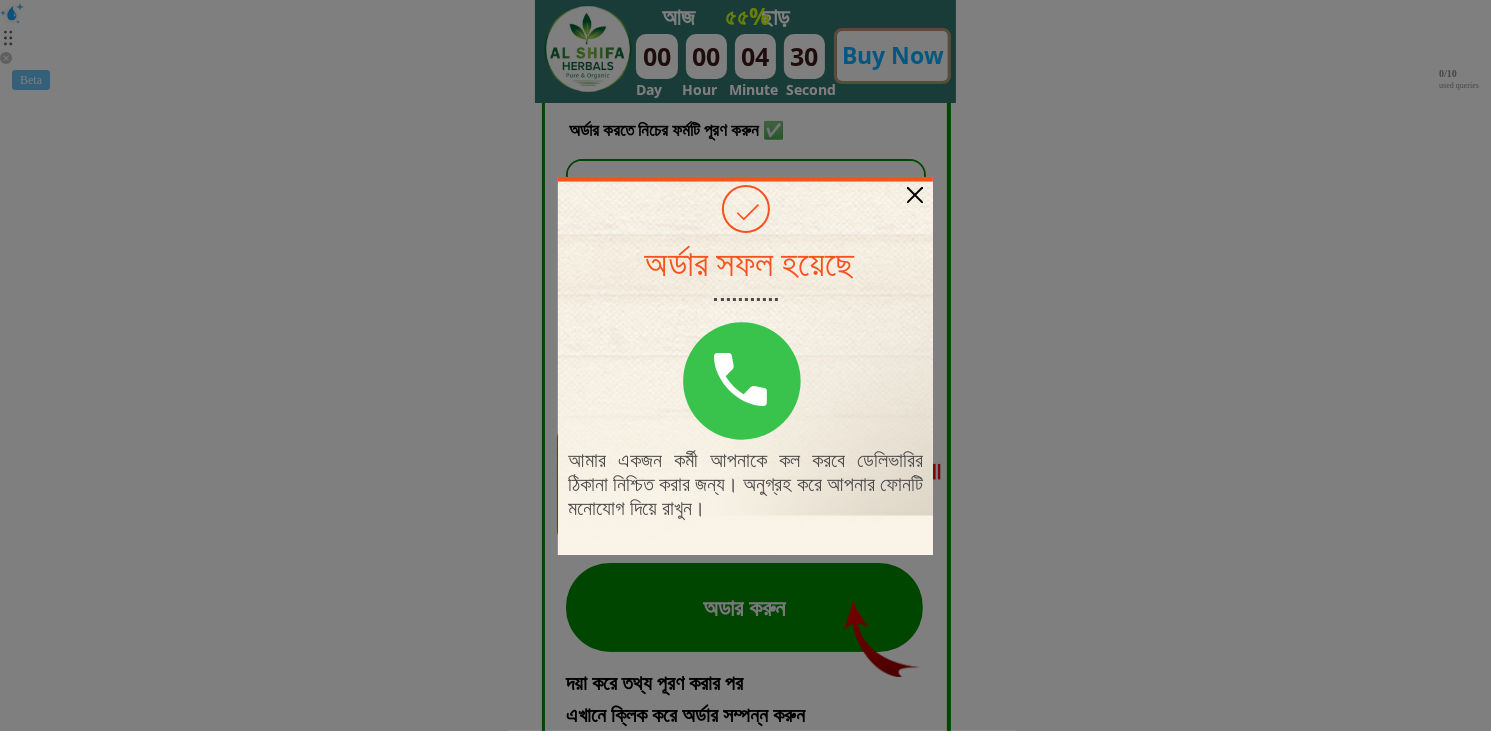 click at bounding box center (915, 195) 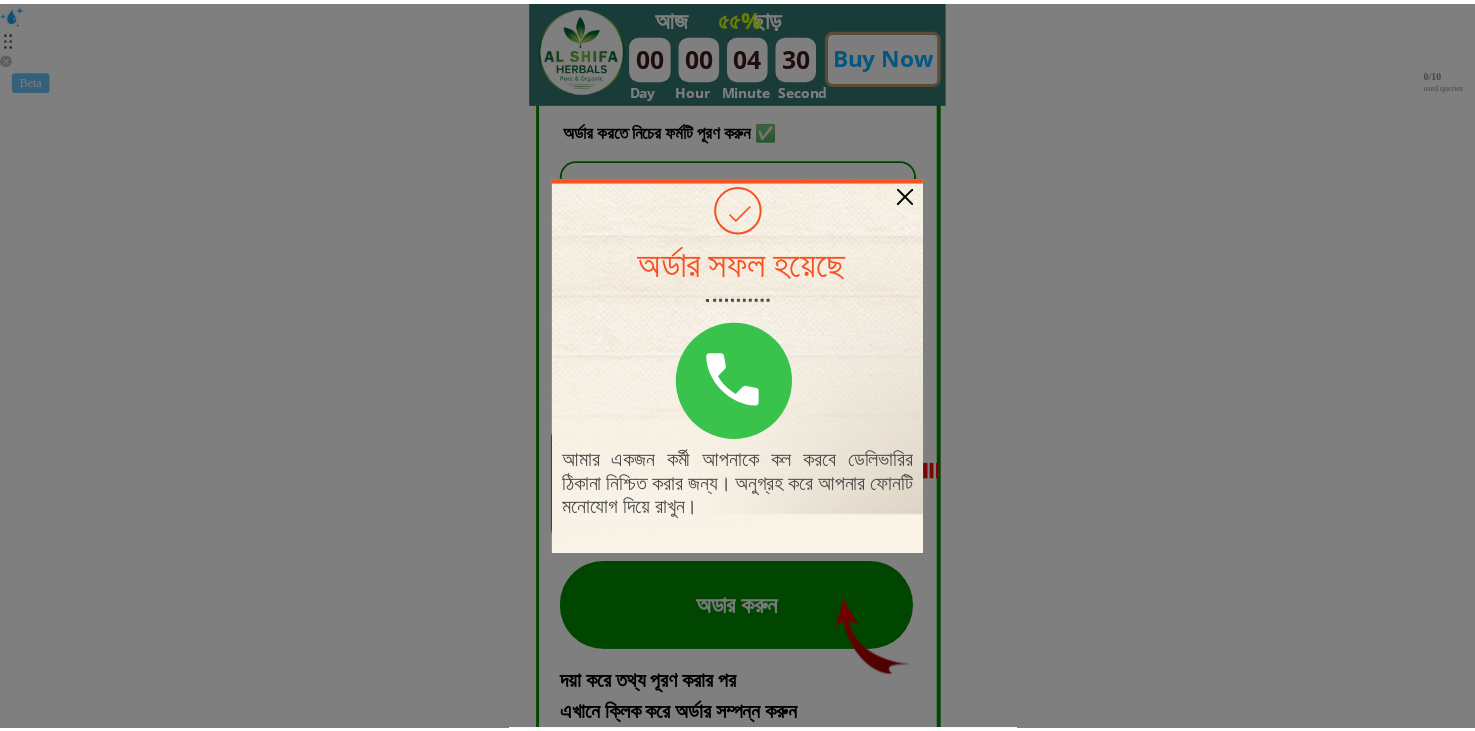 scroll, scrollTop: 4500, scrollLeft: 0, axis: vertical 